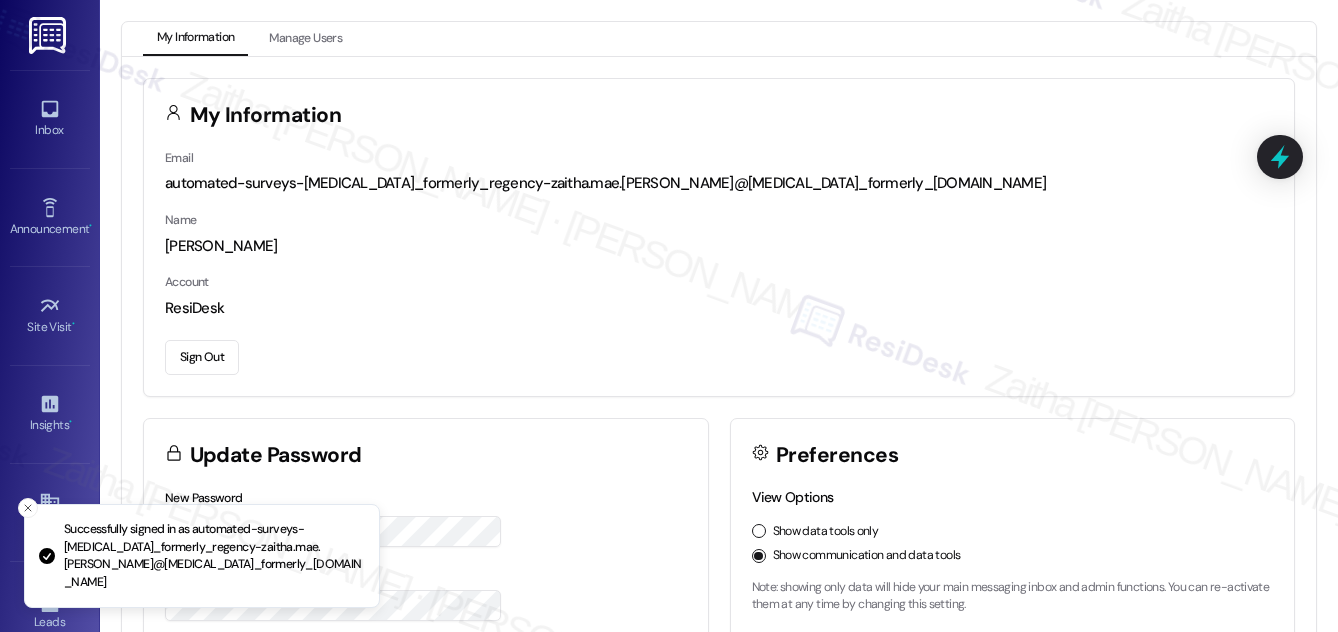 scroll, scrollTop: 0, scrollLeft: 0, axis: both 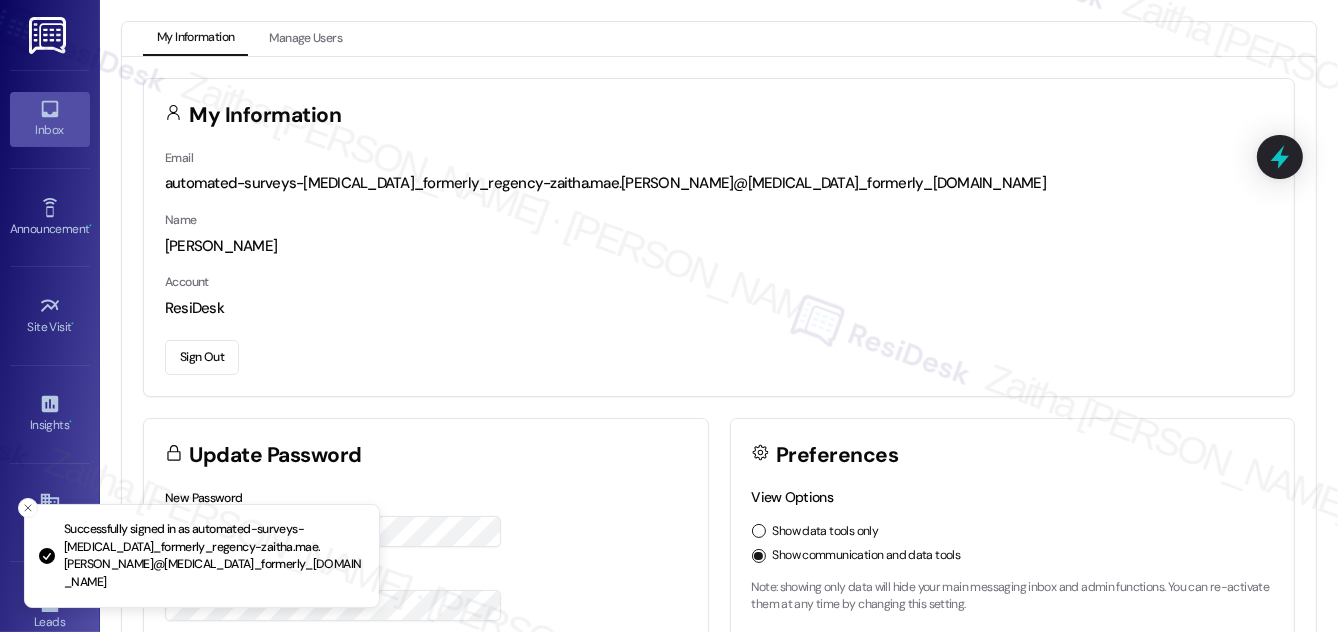 drag, startPoint x: 48, startPoint y: 114, endPoint x: 65, endPoint y: 125, distance: 20.248457 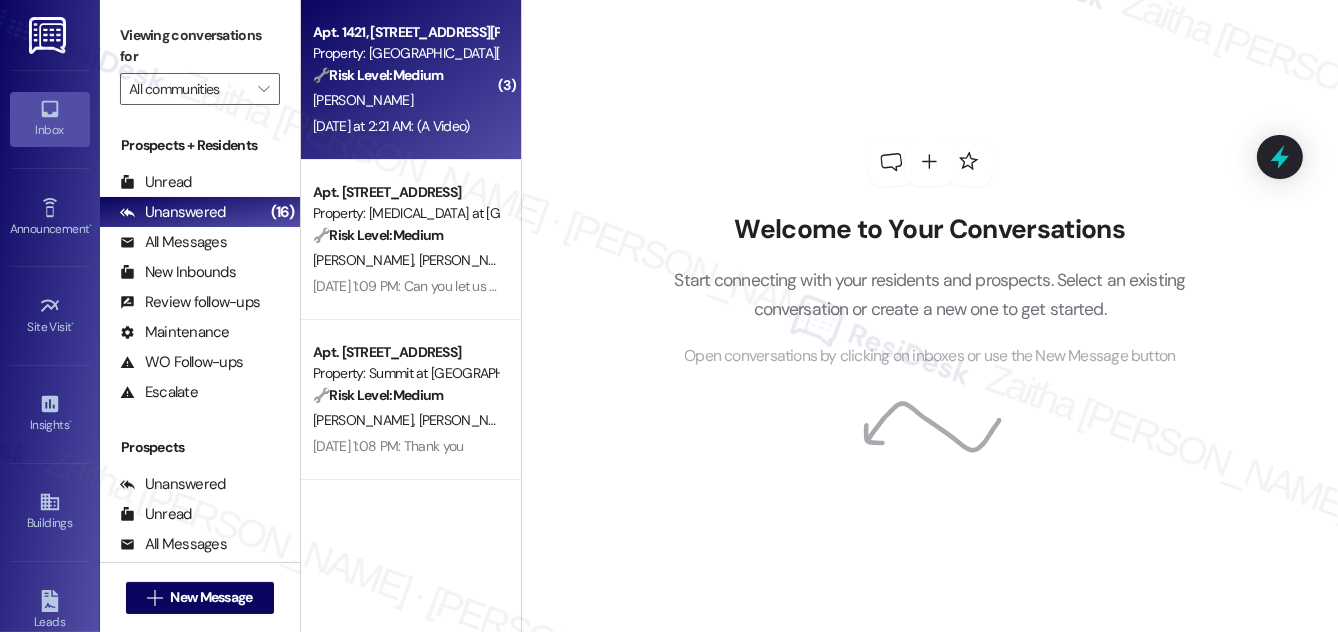click on "[PERSON_NAME]" at bounding box center [405, 100] 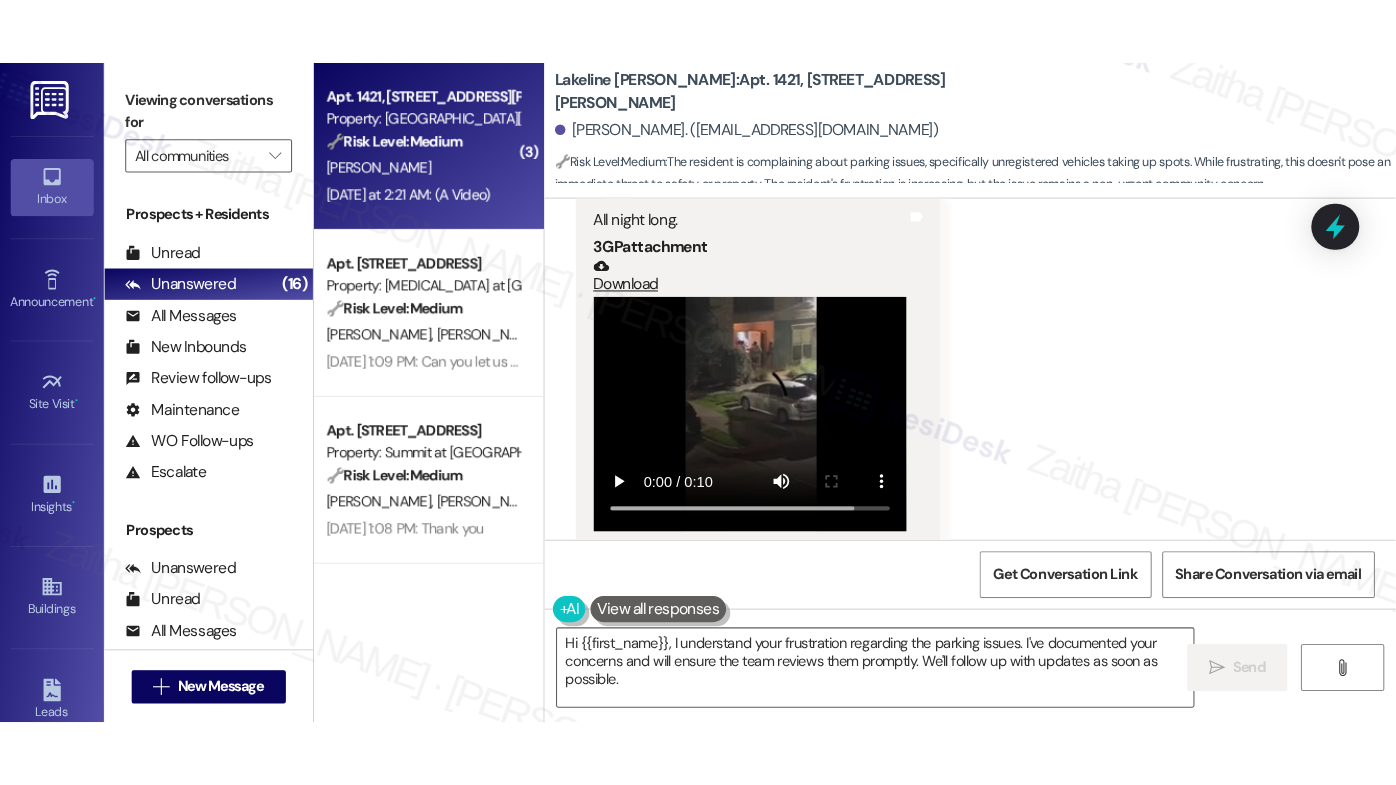 scroll, scrollTop: 8013, scrollLeft: 0, axis: vertical 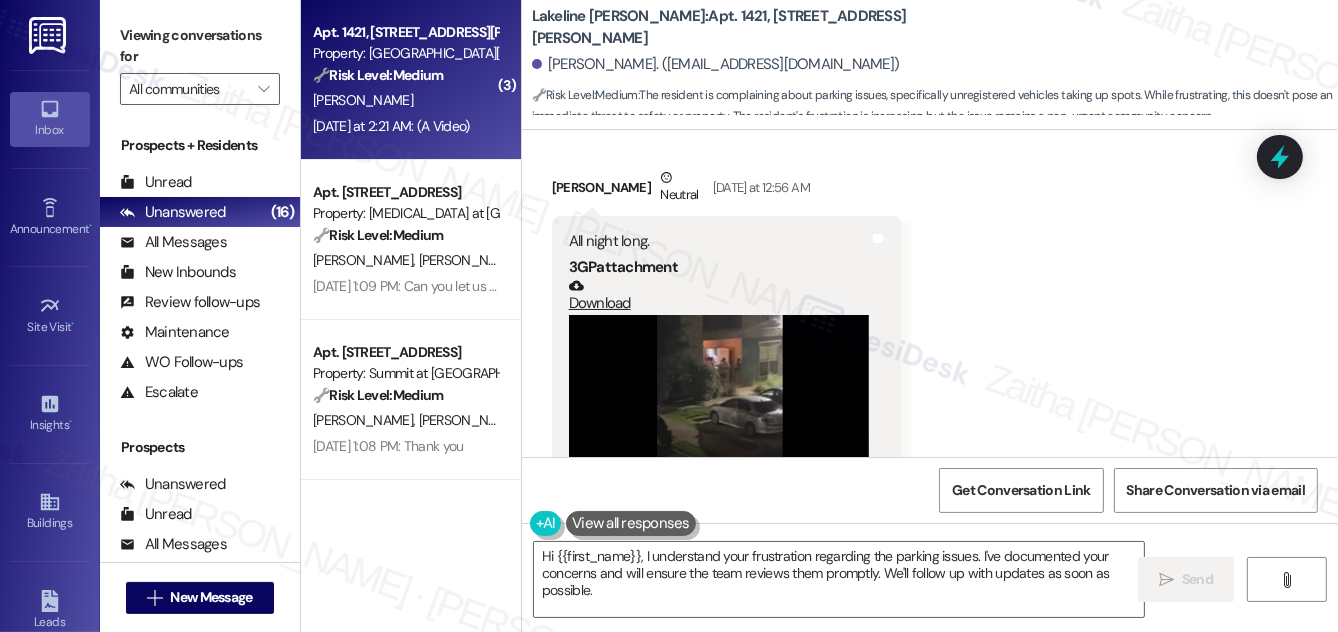 click at bounding box center (719, 427) 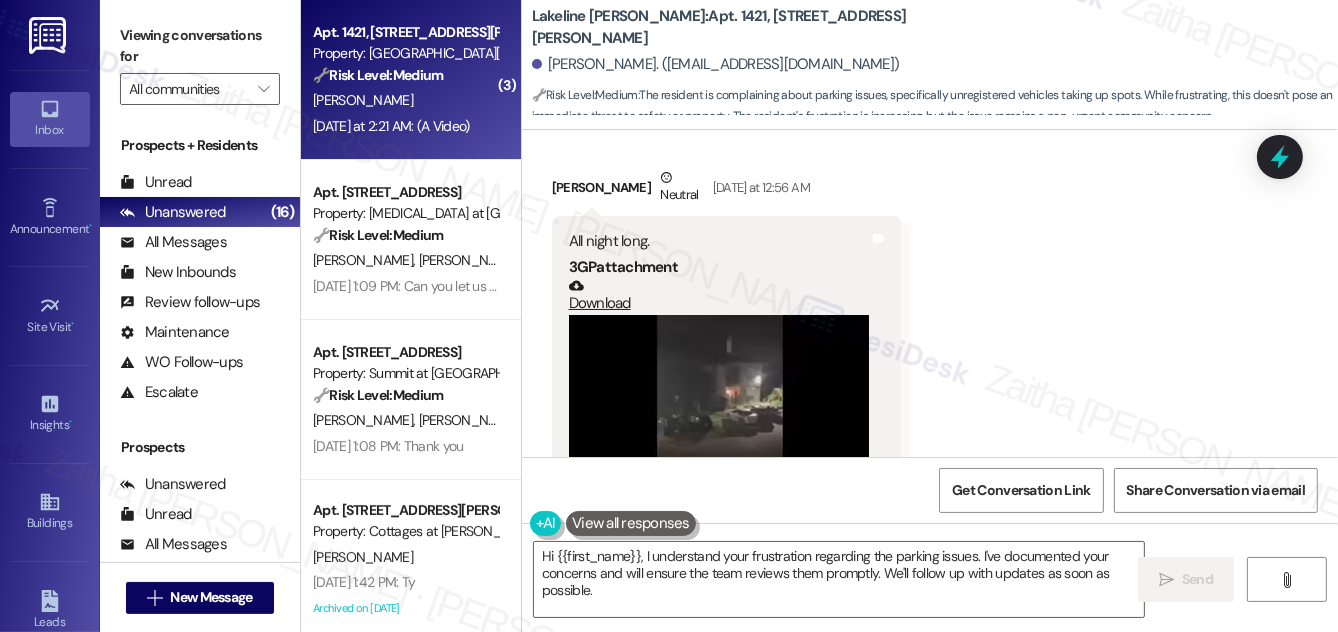 scroll, scrollTop: 7842, scrollLeft: 0, axis: vertical 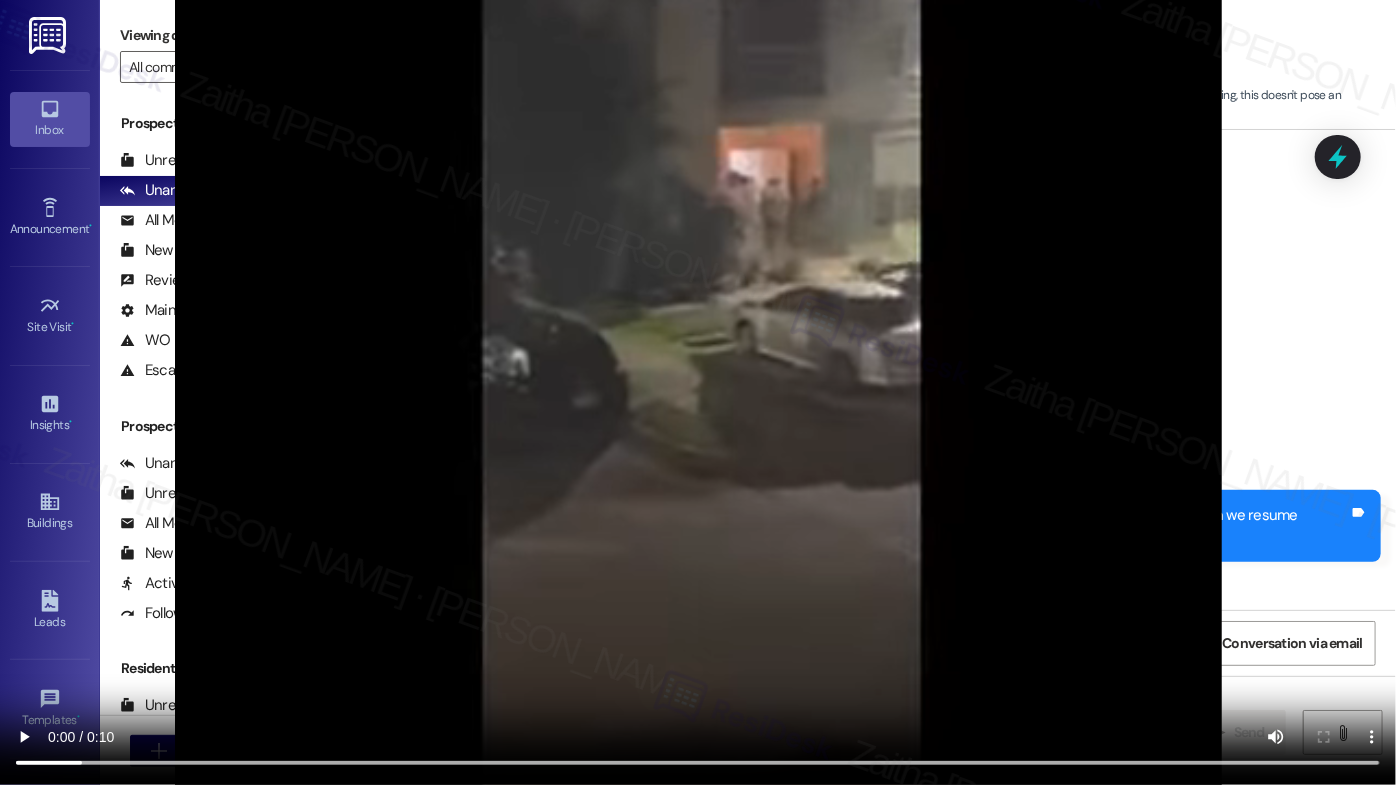 click at bounding box center [698, 392] 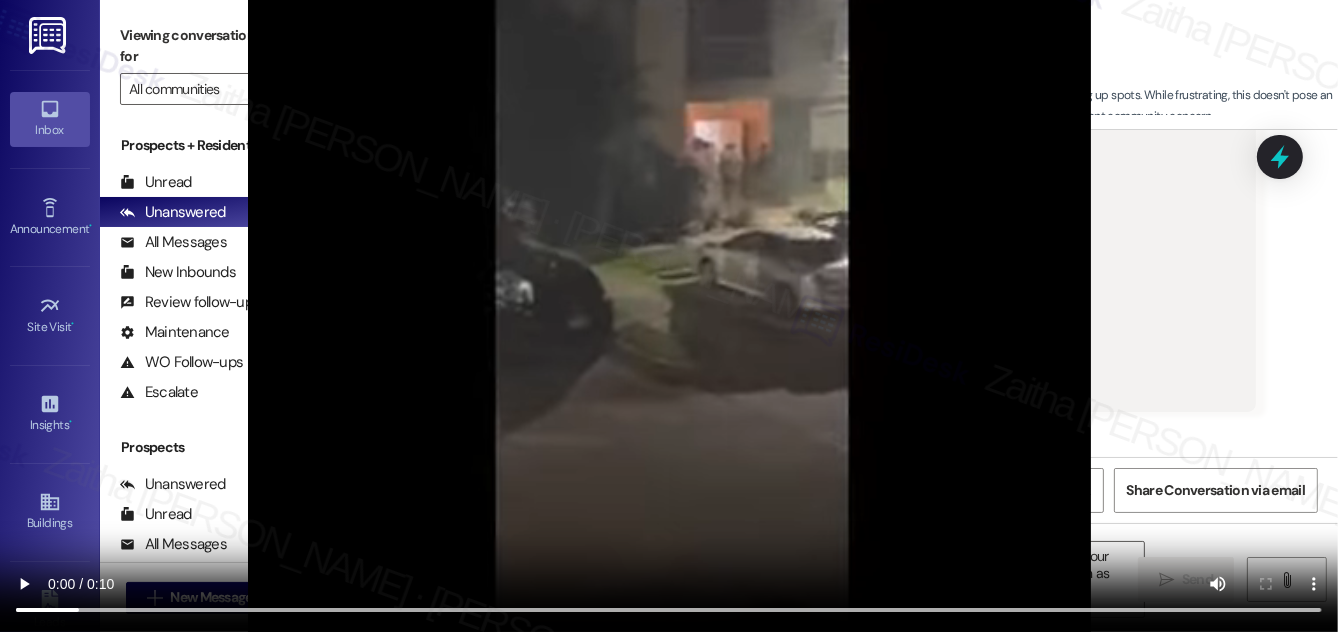 scroll, scrollTop: 8672, scrollLeft: 0, axis: vertical 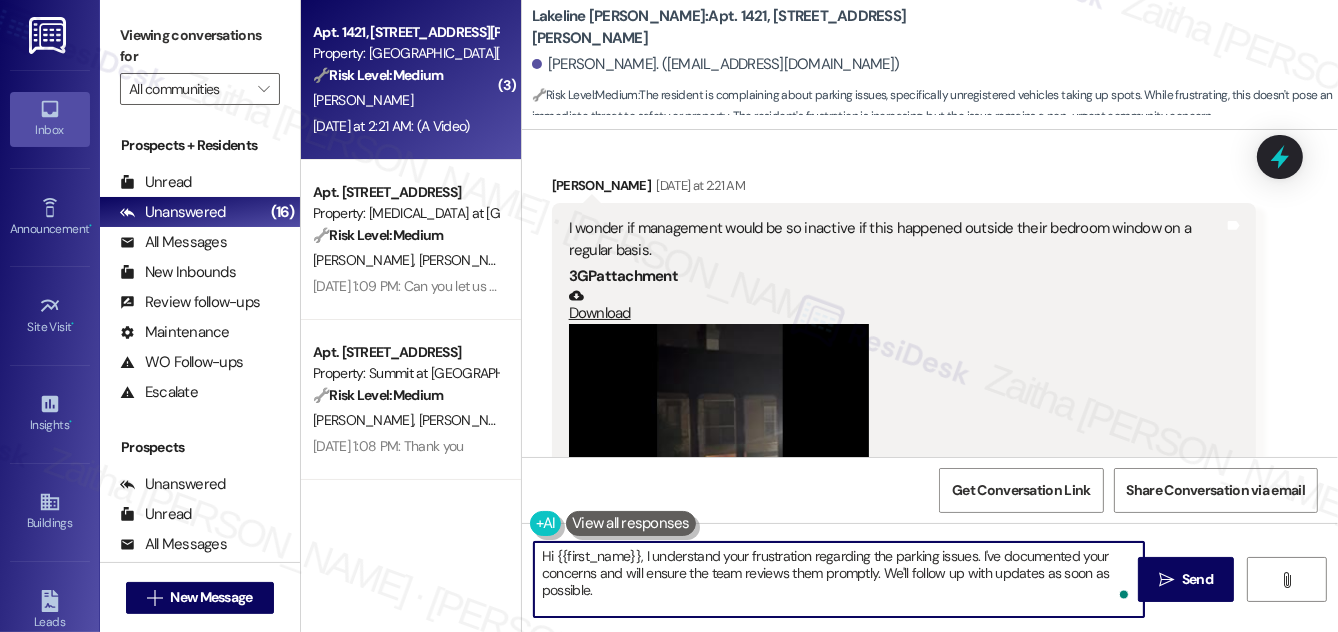 drag, startPoint x: 817, startPoint y: 571, endPoint x: 846, endPoint y: 594, distance: 37.01351 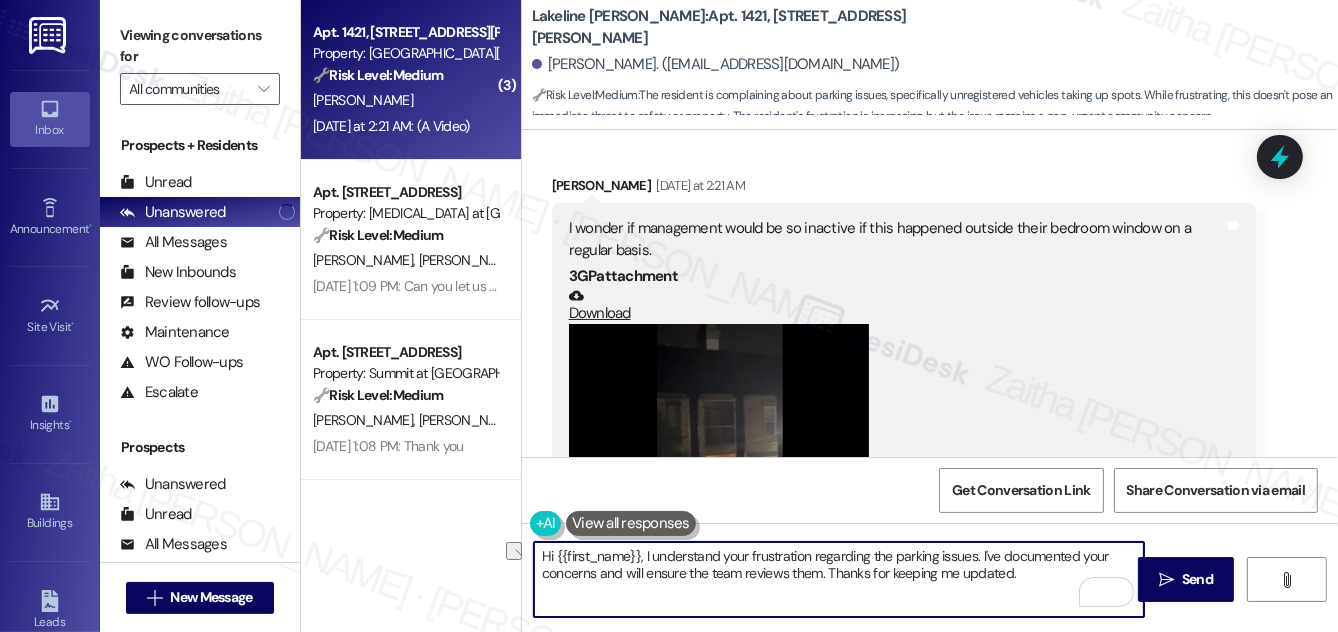 drag, startPoint x: 827, startPoint y: 570, endPoint x: 1018, endPoint y: 565, distance: 191.06543 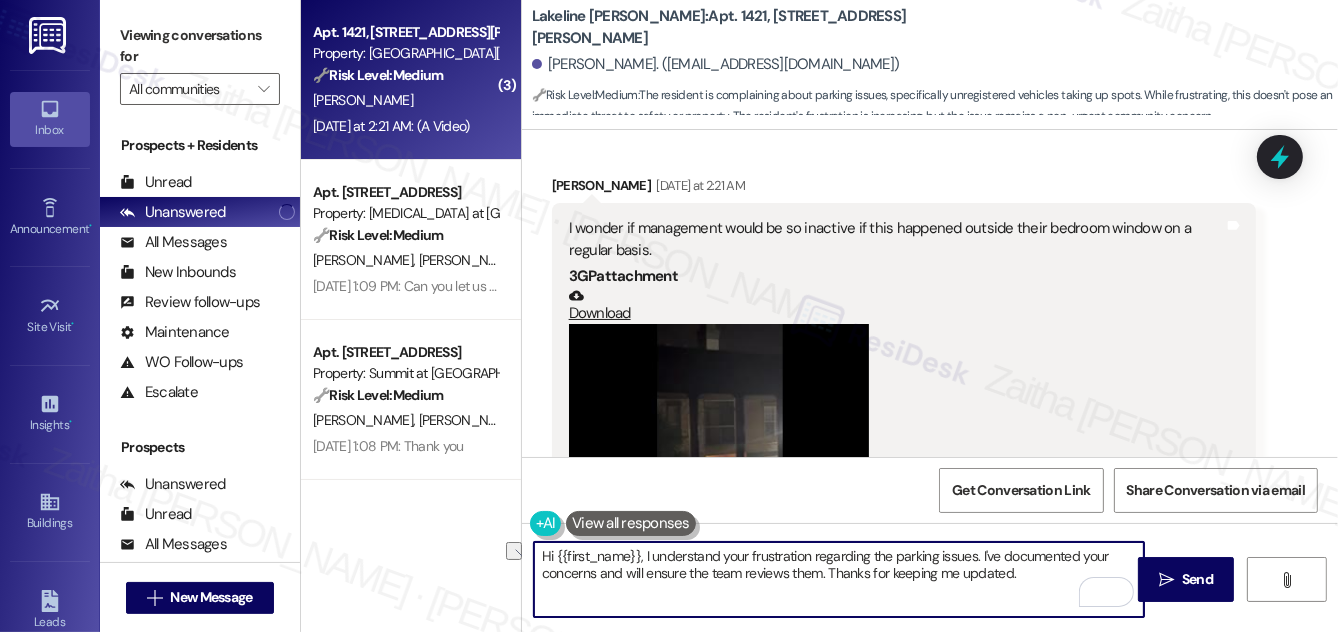 click on "Hi {{first_name}}, I understand your frustration regarding the parking issues. I've documented your concerns and will ensure the team reviews them. Thanks for keeping me updated." at bounding box center [839, 579] 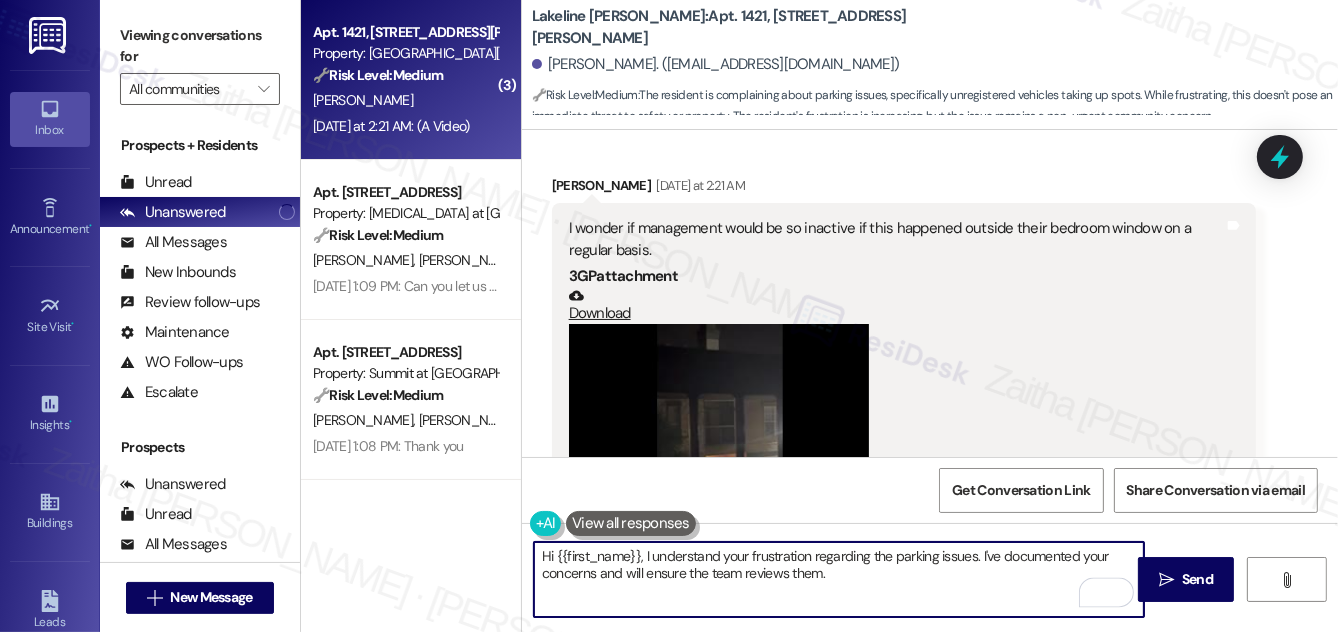 click on "Hi {{first_name}}, I understand your frustration regarding the parking issues. I've documented your concerns and will ensure the team reviews them." at bounding box center (839, 579) 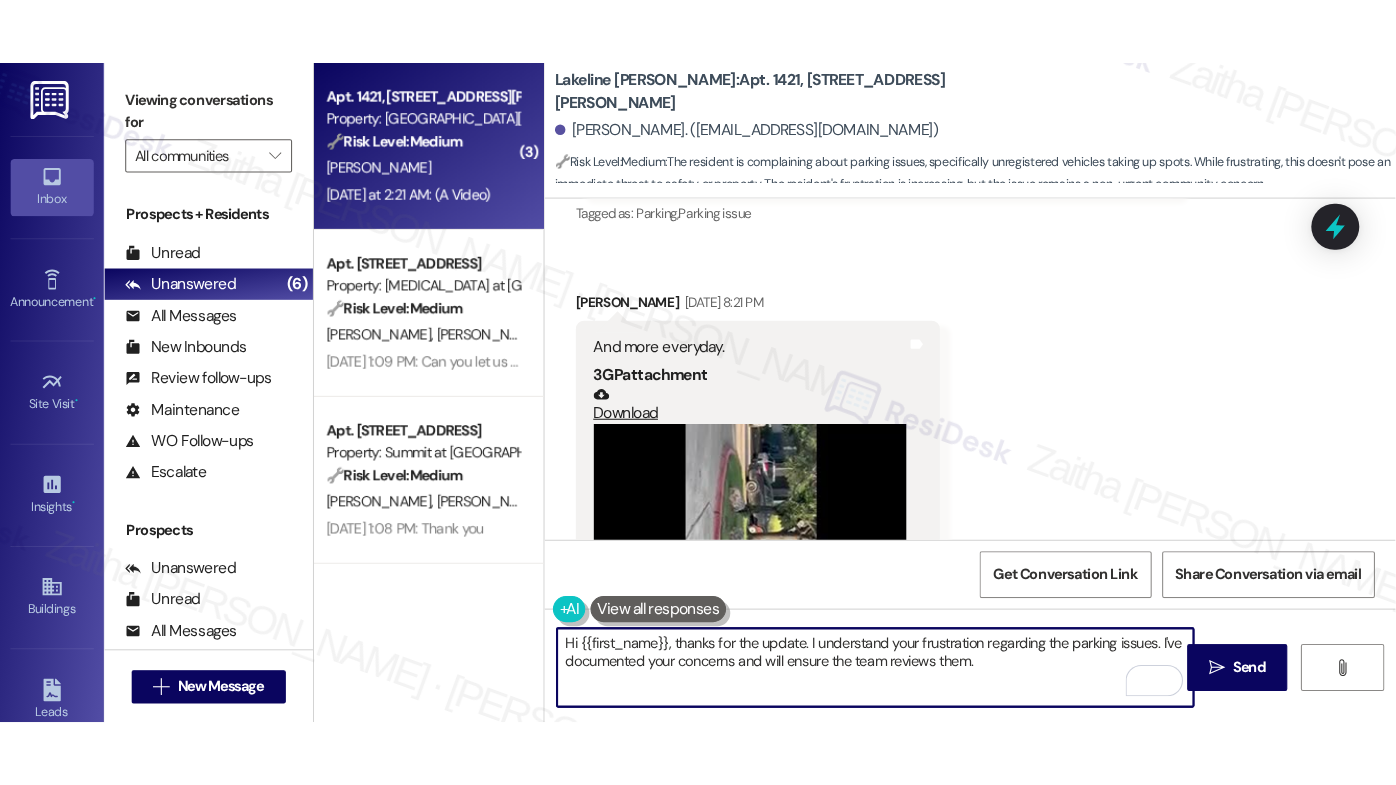 scroll, scrollTop: 7308, scrollLeft: 0, axis: vertical 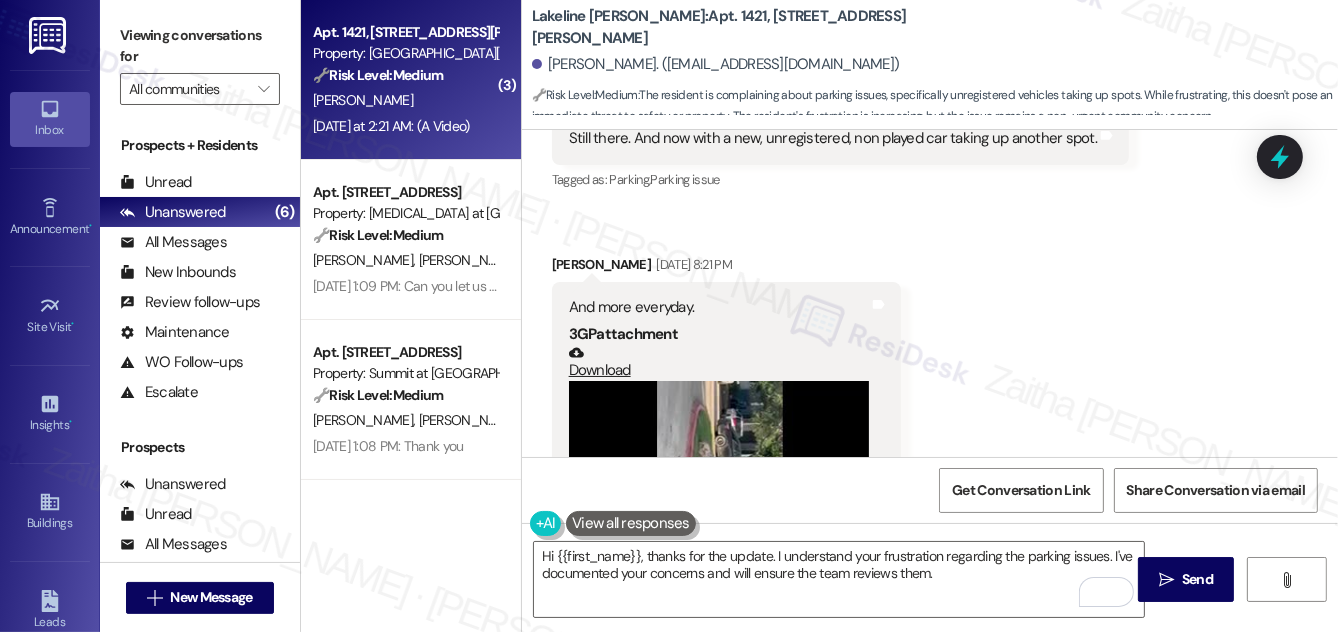 click at bounding box center (719, 493) 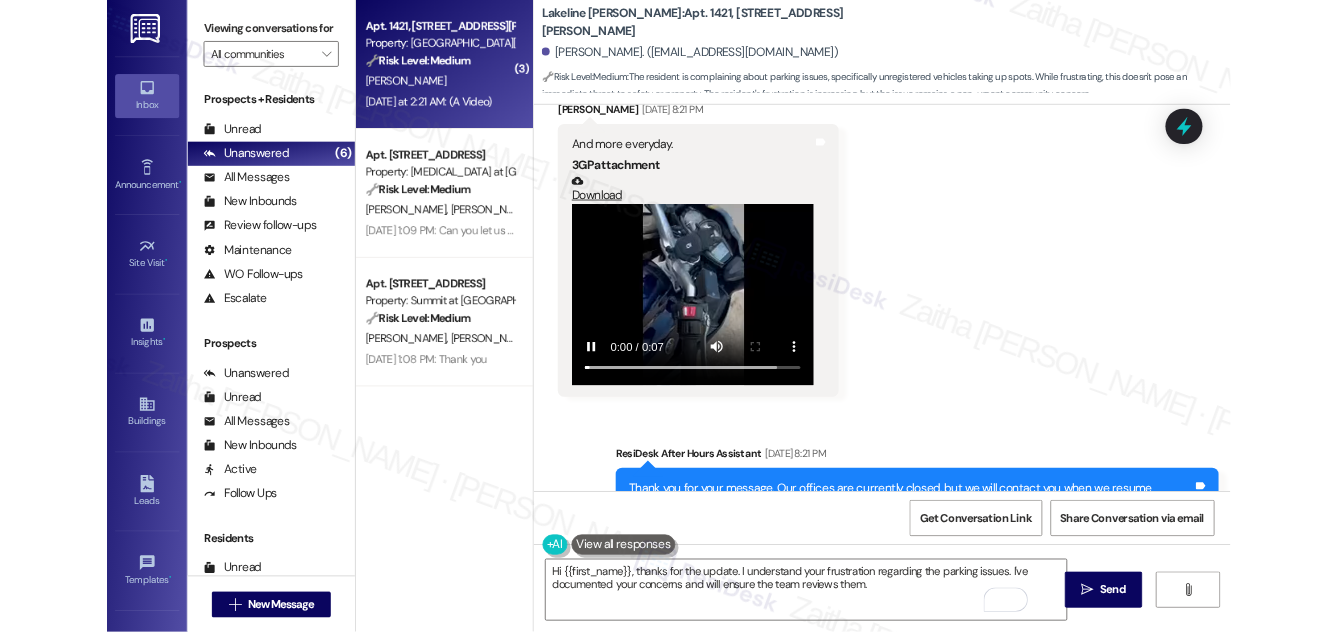 scroll, scrollTop: 7136, scrollLeft: 0, axis: vertical 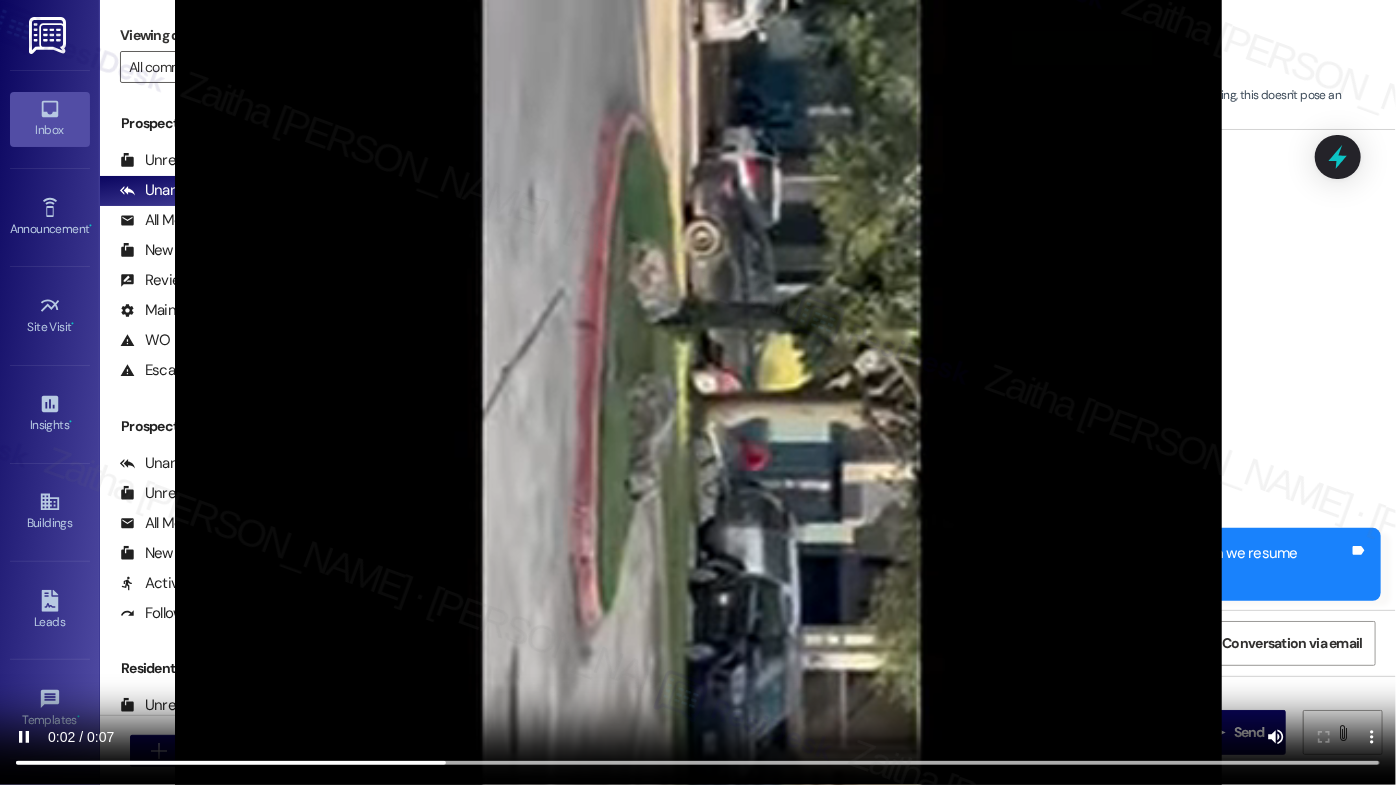 click at bounding box center (698, 392) 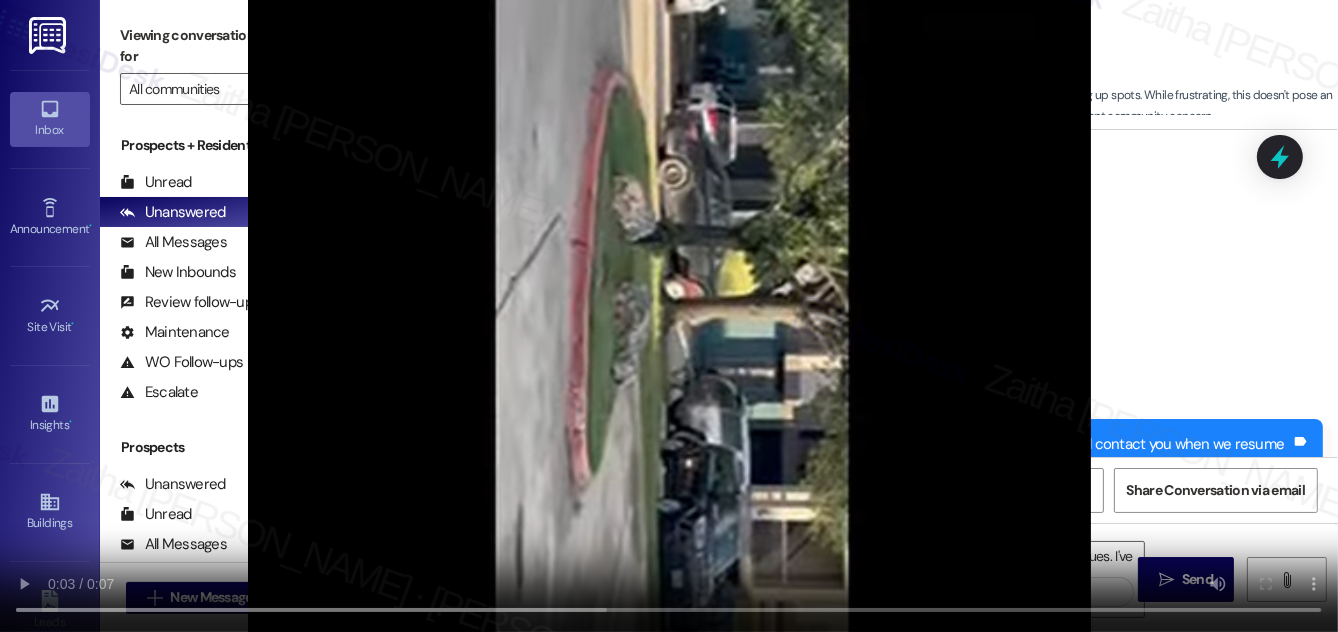 scroll, scrollTop: 7581, scrollLeft: 0, axis: vertical 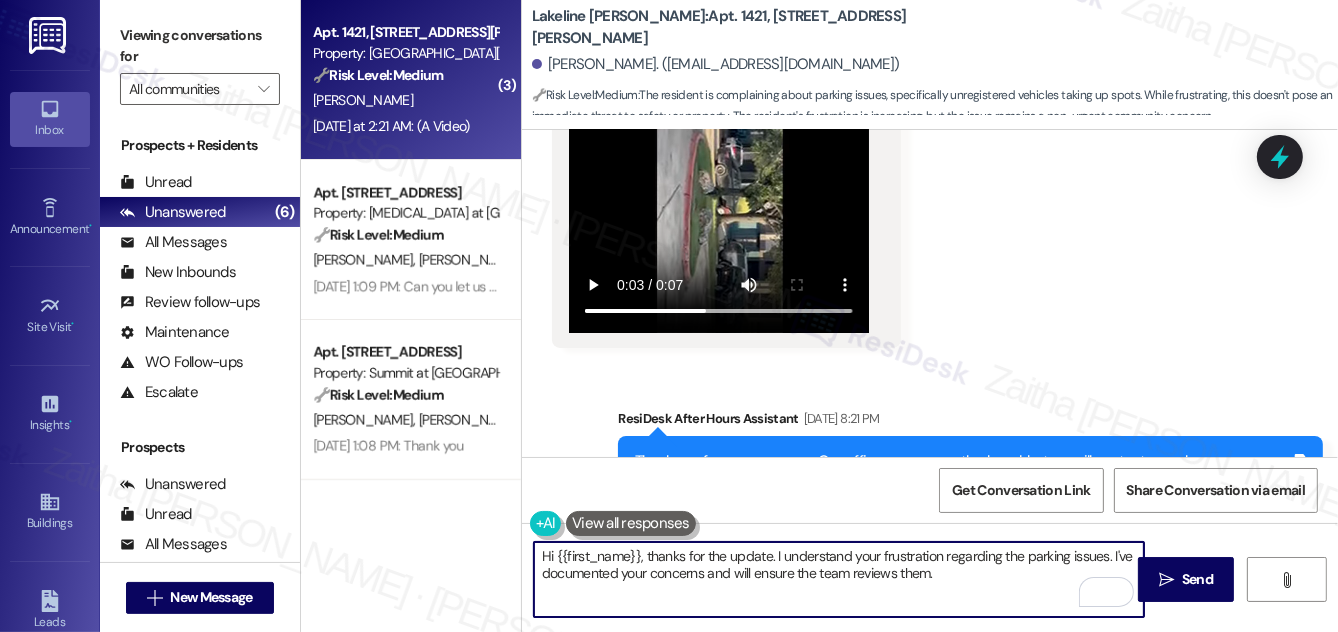 click on "Hi {{first_name}}, thanks for the update. I understand your frustration regarding the parking issues. I've documented your concerns and will ensure the team reviews them." at bounding box center (839, 579) 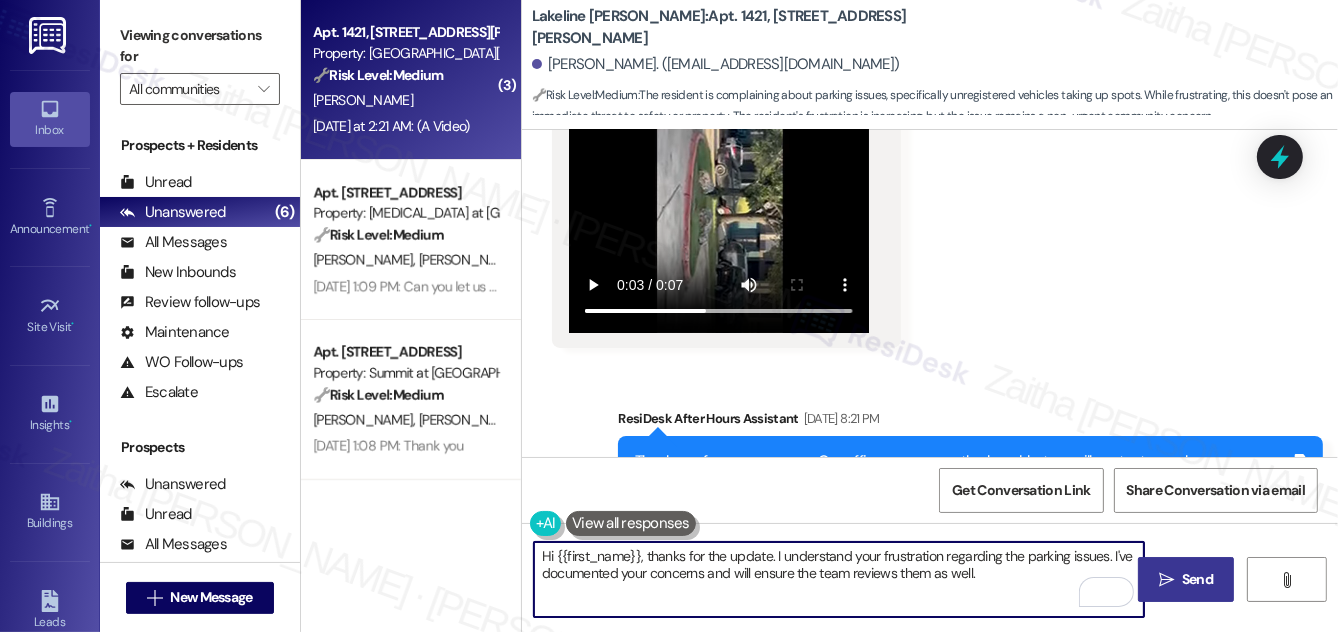 type on "Hi {{first_name}}, thanks for the update. I understand your frustration regarding the parking issues. I've documented your concerns and will ensure the team reviews them as well." 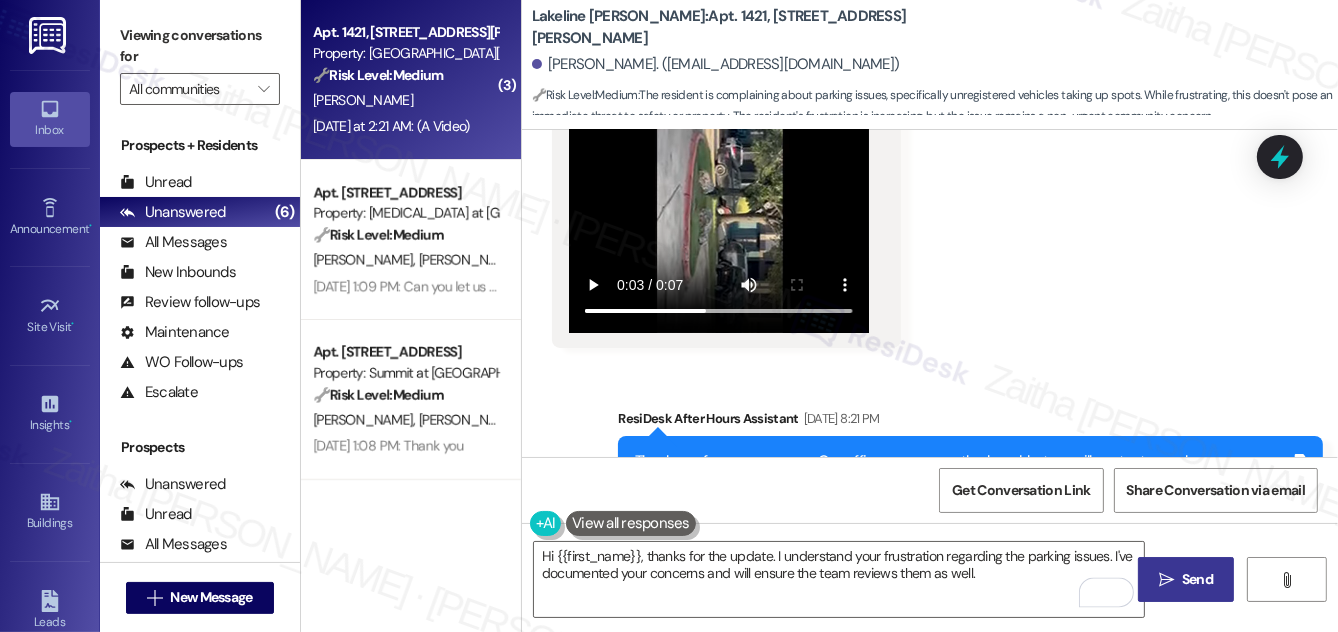 click on "Send" at bounding box center [1197, 579] 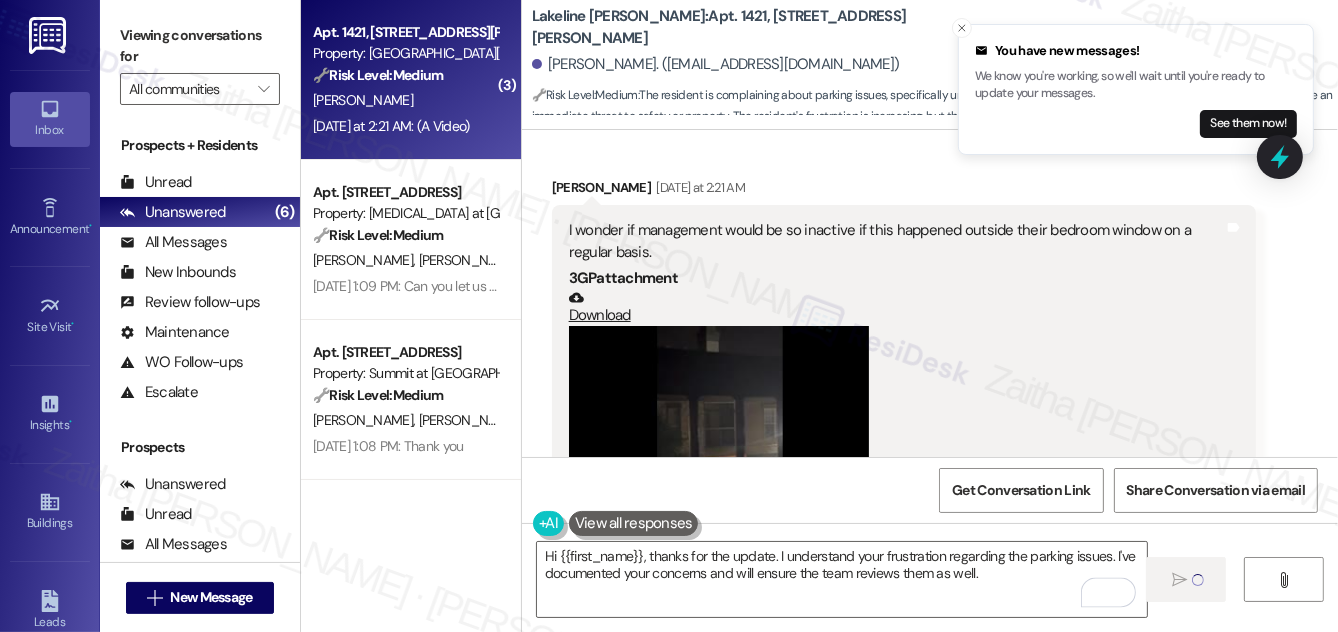 scroll, scrollTop: 8672, scrollLeft: 0, axis: vertical 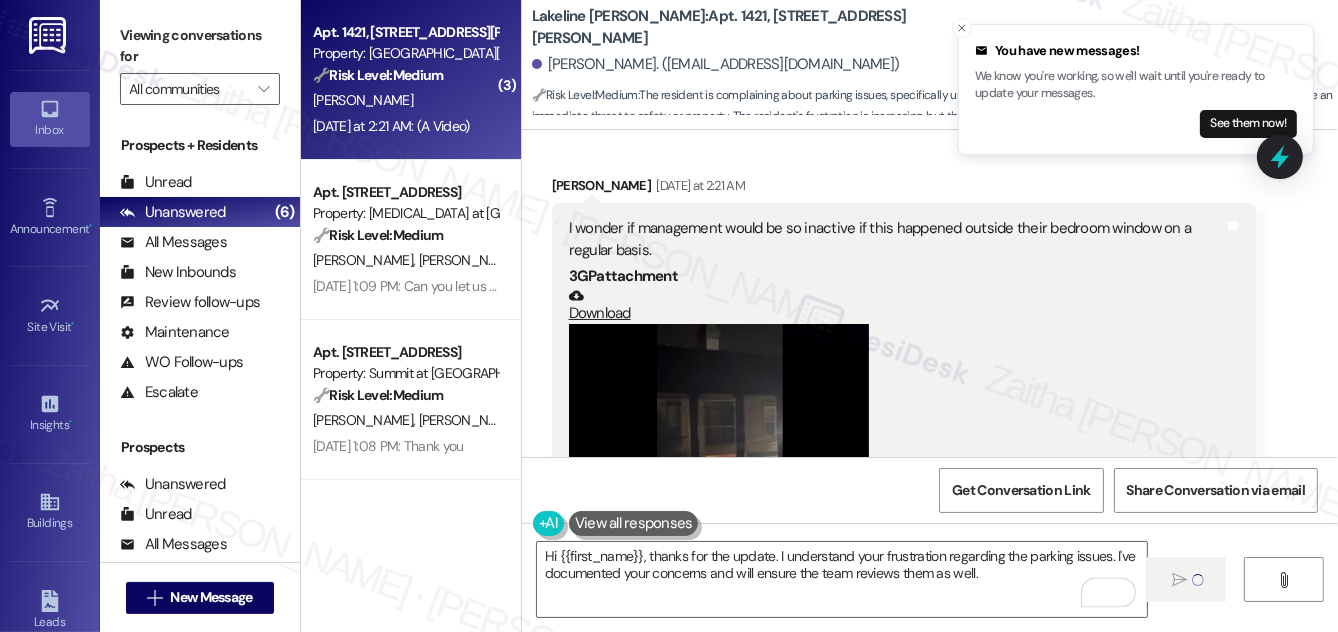 click 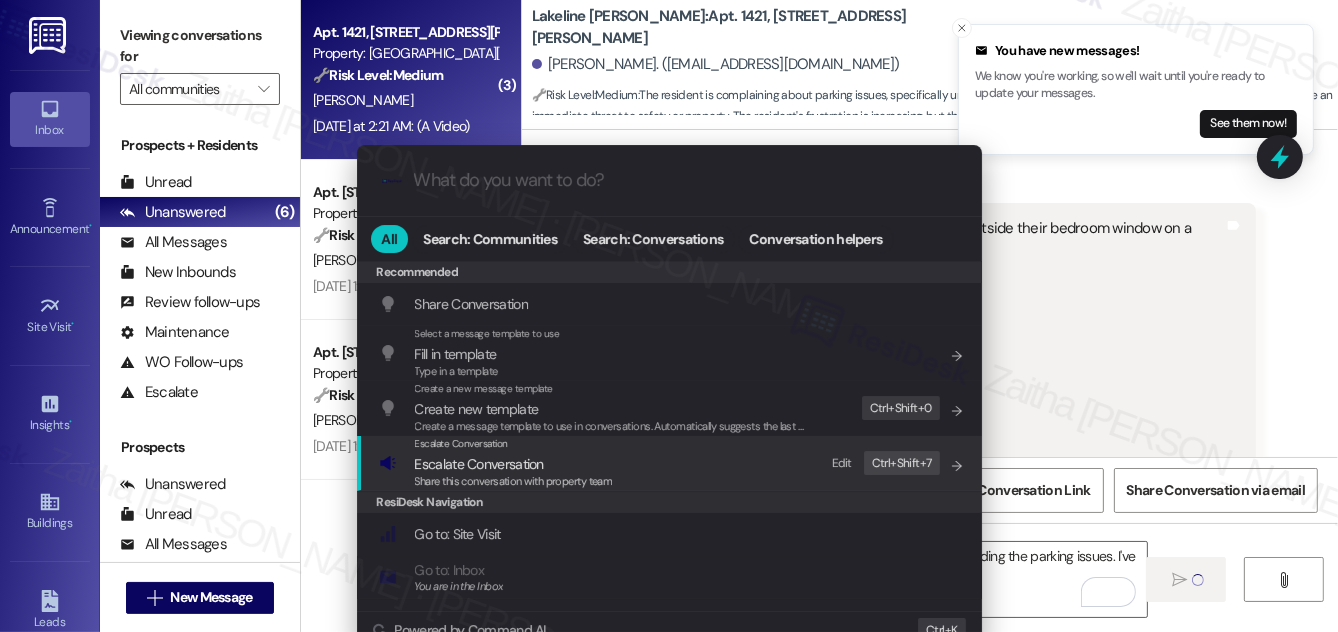 click on "Escalate Conversation" at bounding box center (479, 464) 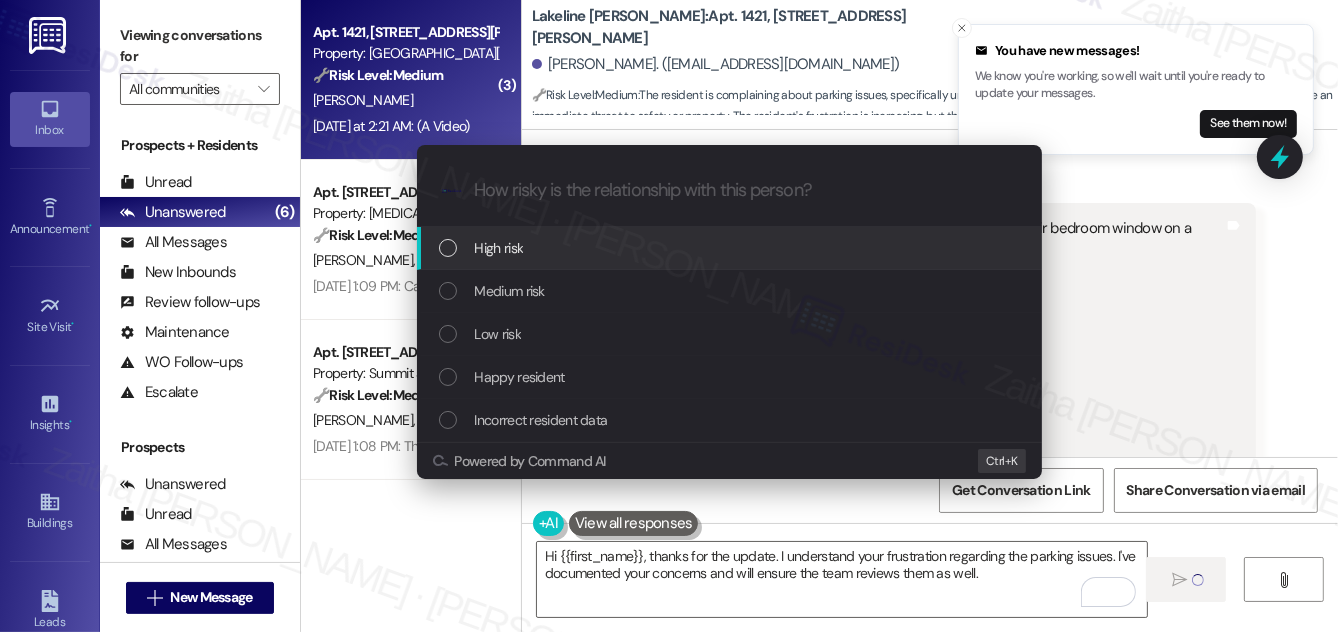 click on "High risk" at bounding box center (731, 248) 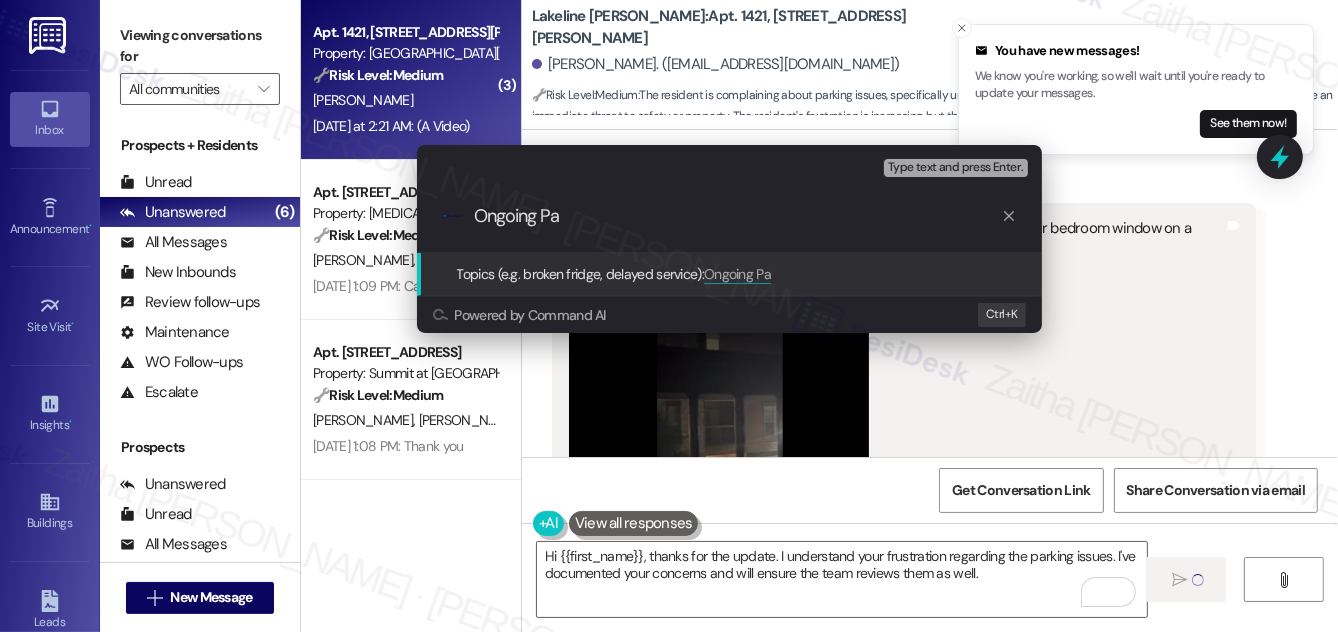 type on "Ongoing Pa" 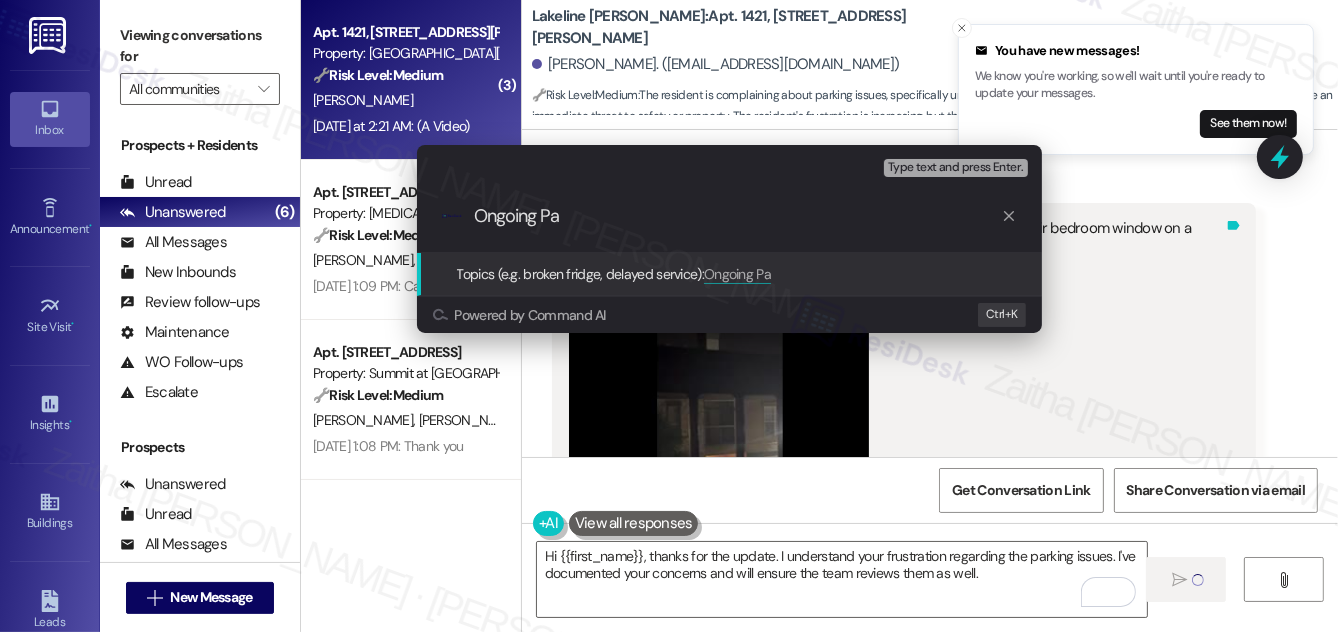 drag, startPoint x: 1190, startPoint y: 238, endPoint x: 1226, endPoint y: 220, distance: 40.24922 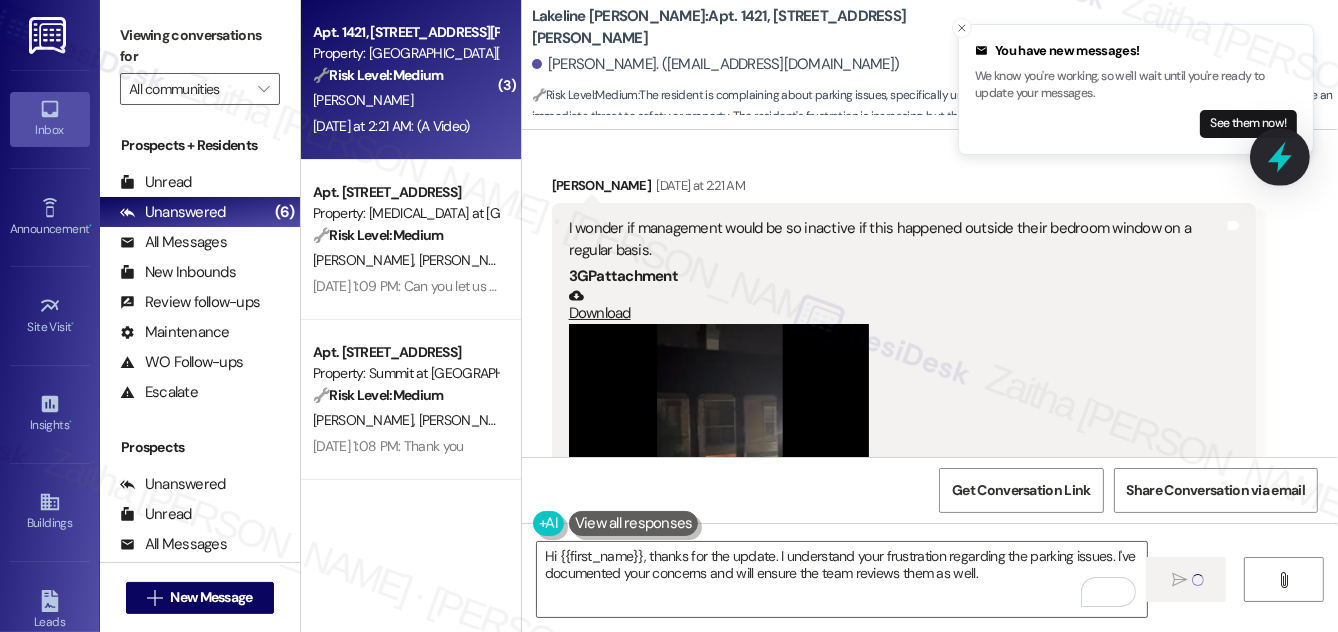 click 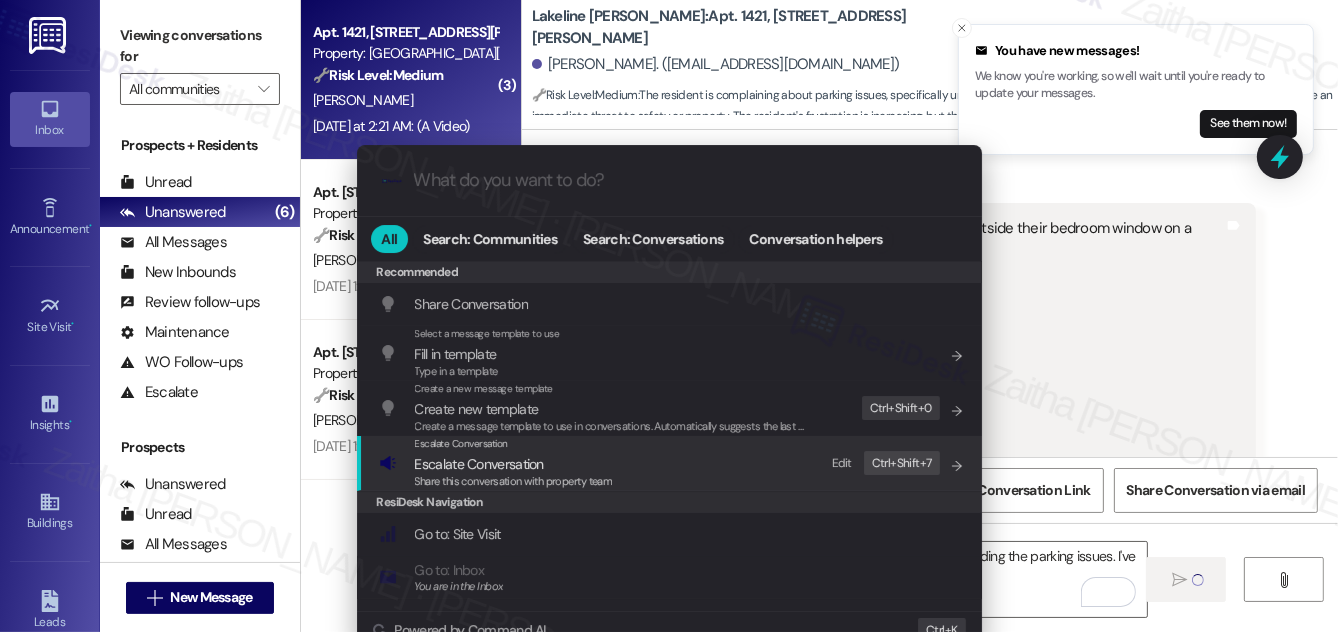 click on "Escalate Conversation" at bounding box center (479, 464) 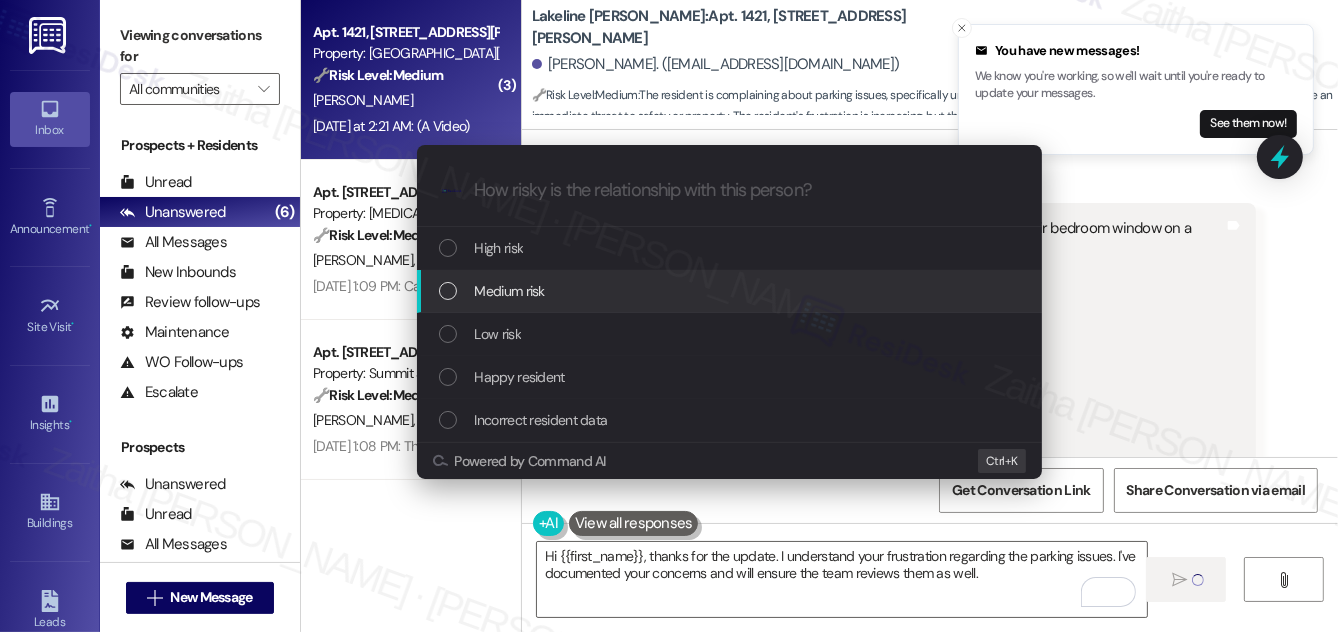 click on "Medium risk" at bounding box center (510, 291) 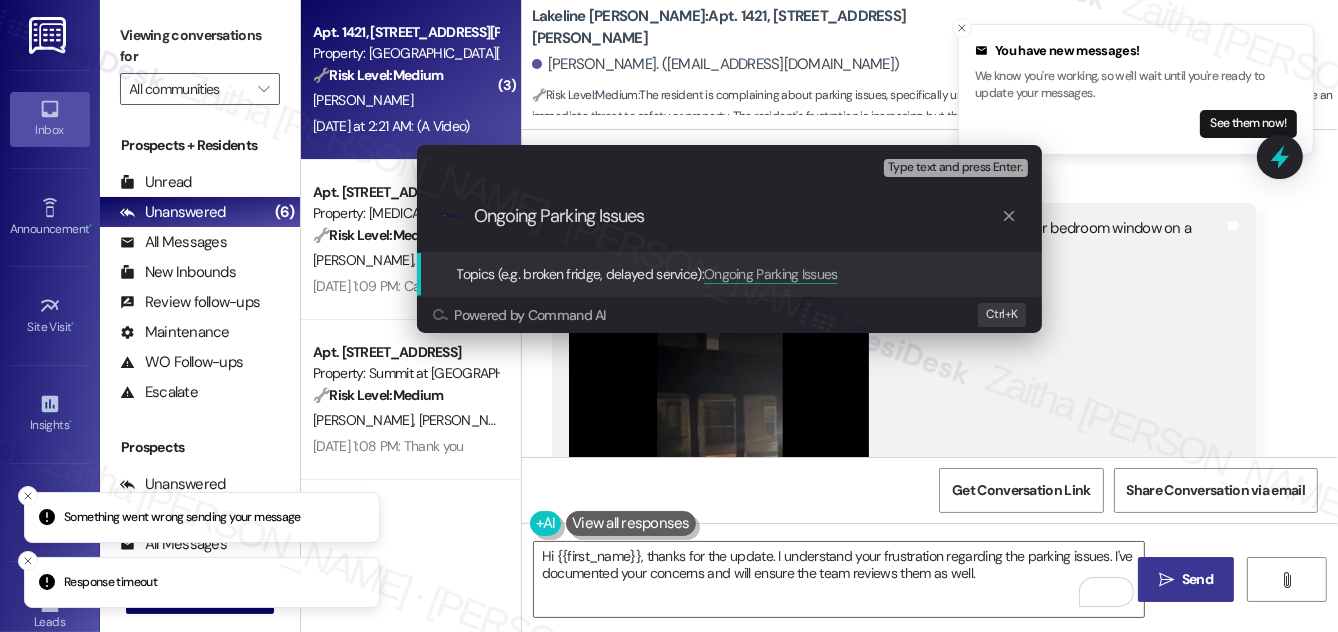scroll, scrollTop: 8671, scrollLeft: 0, axis: vertical 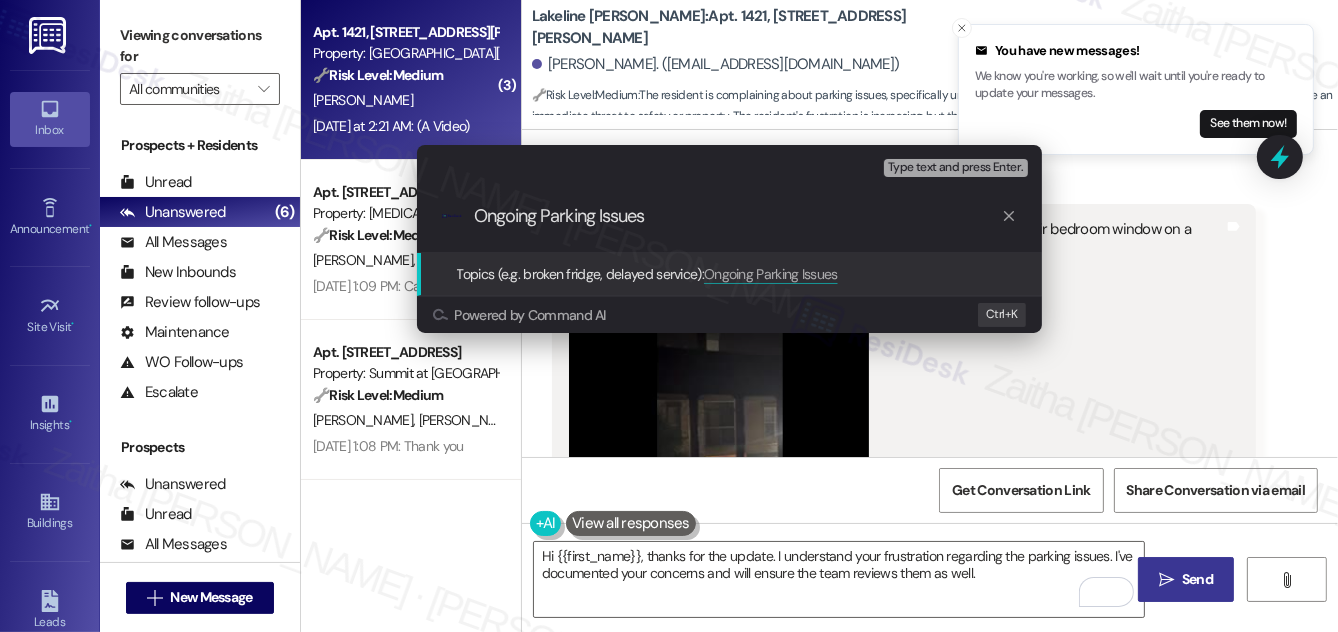 click on "Ongoing Parking Issues" at bounding box center [737, 216] 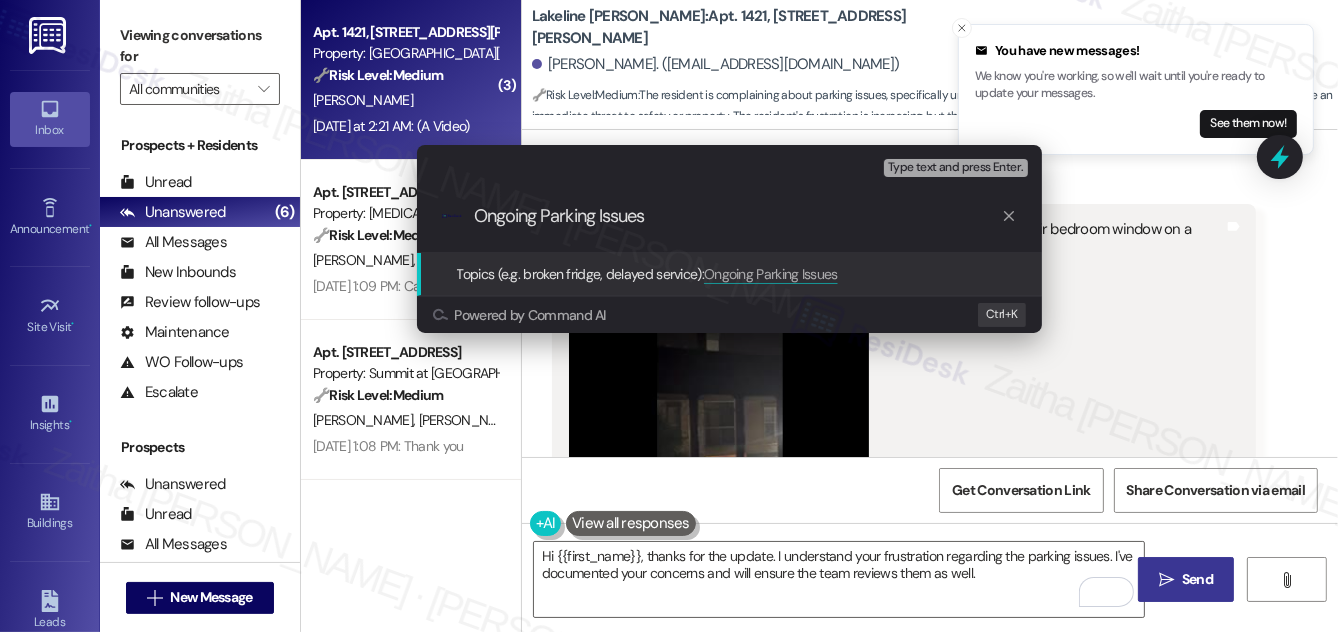 type on "Ongoing Parking Issues" 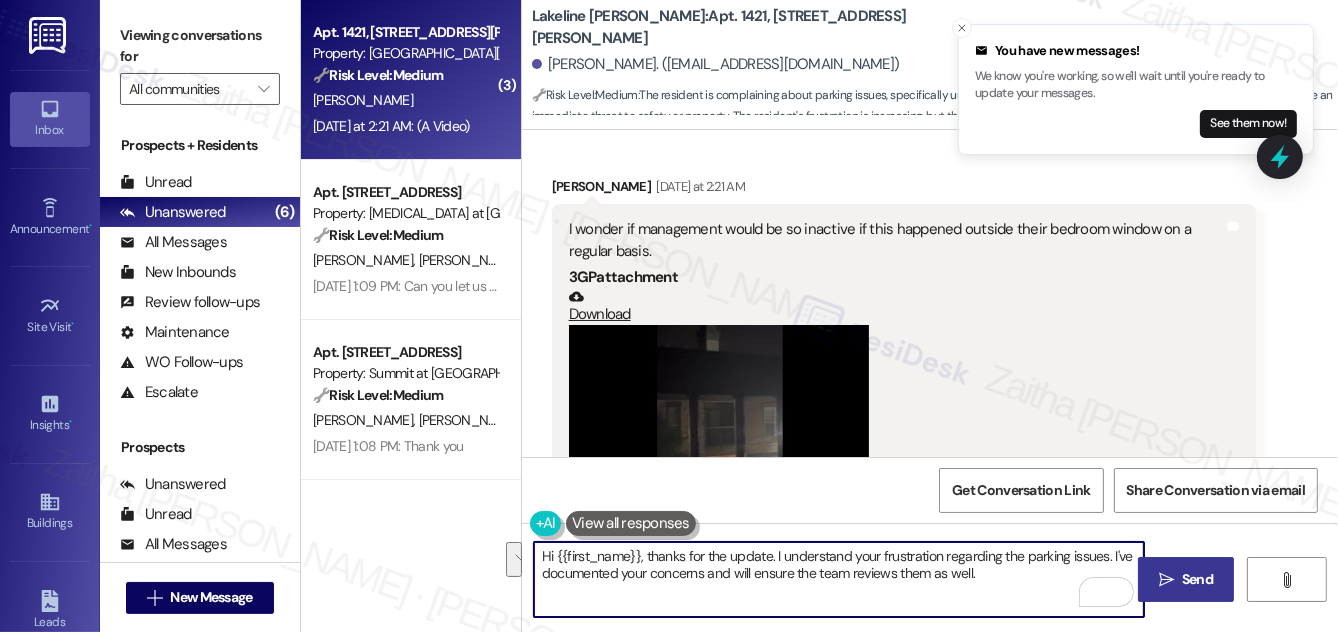 drag, startPoint x: 957, startPoint y: 578, endPoint x: 519, endPoint y: 554, distance: 438.65704 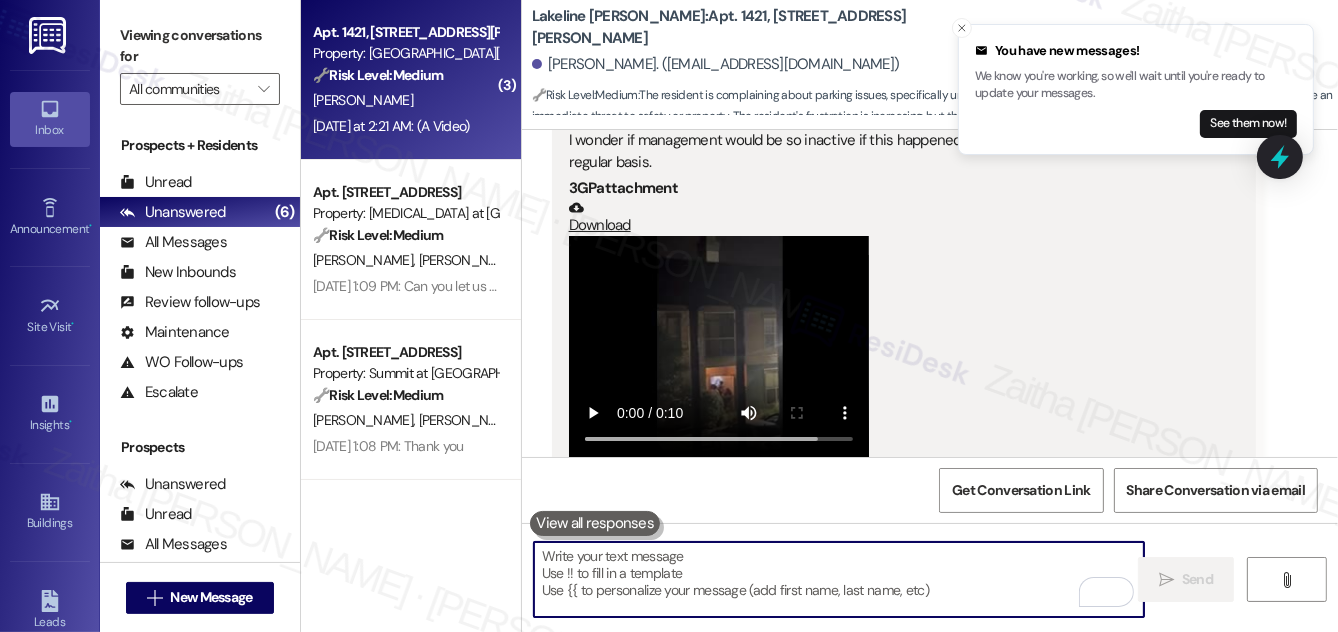 scroll, scrollTop: 8832, scrollLeft: 0, axis: vertical 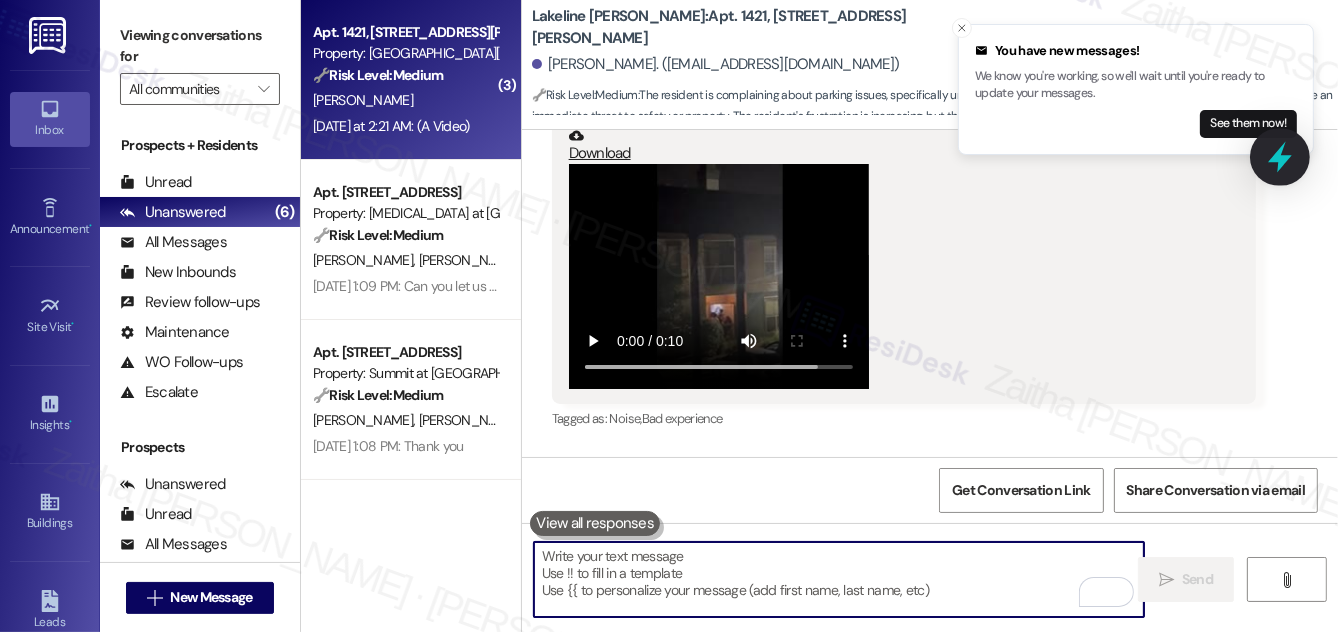 type 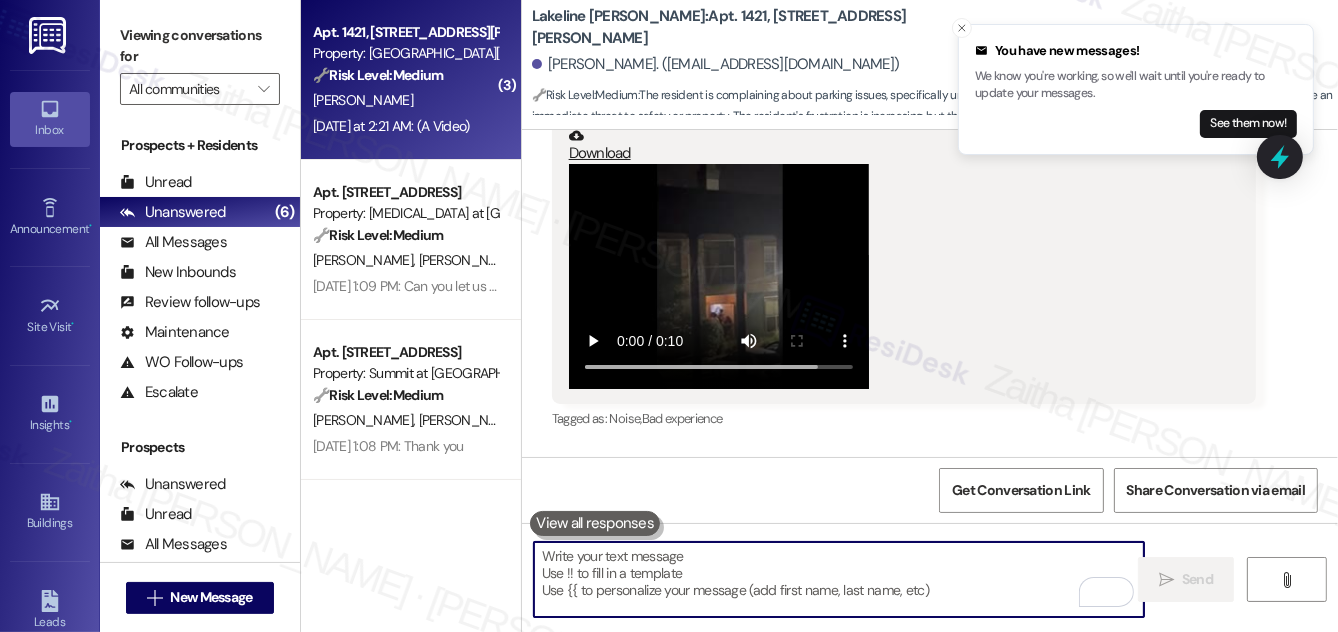 drag, startPoint x: 1286, startPoint y: 158, endPoint x: 1277, endPoint y: 163, distance: 10.29563 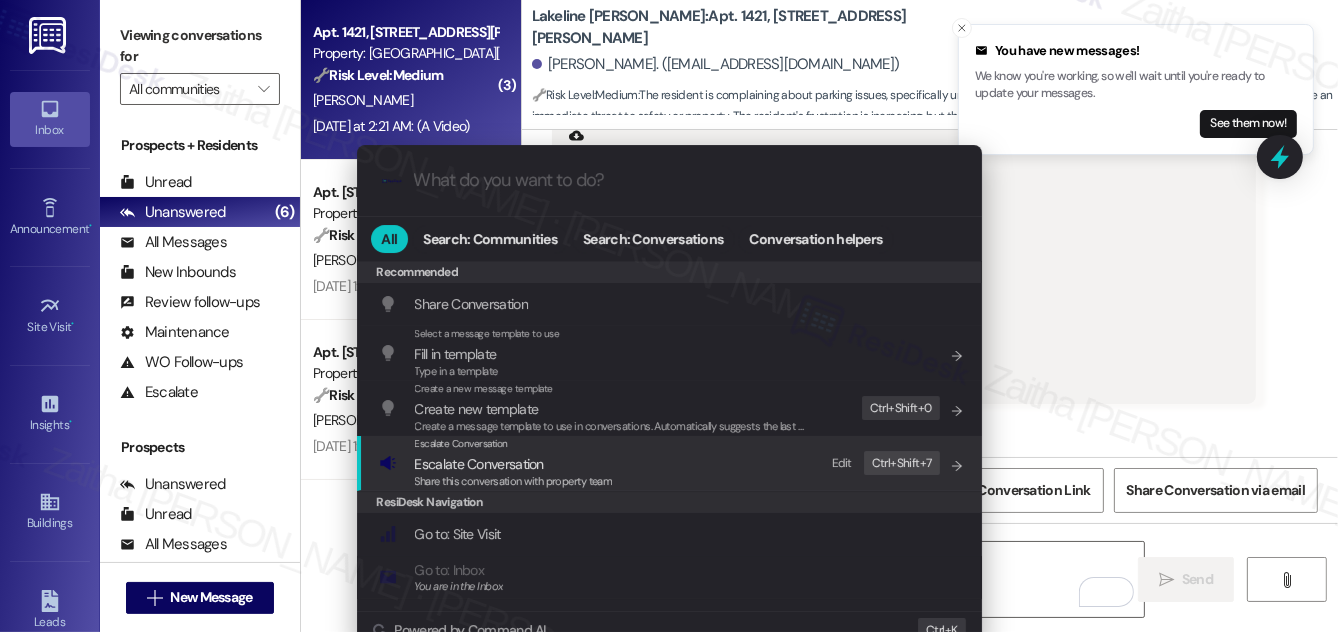 click on "Escalate Conversation" at bounding box center [479, 464] 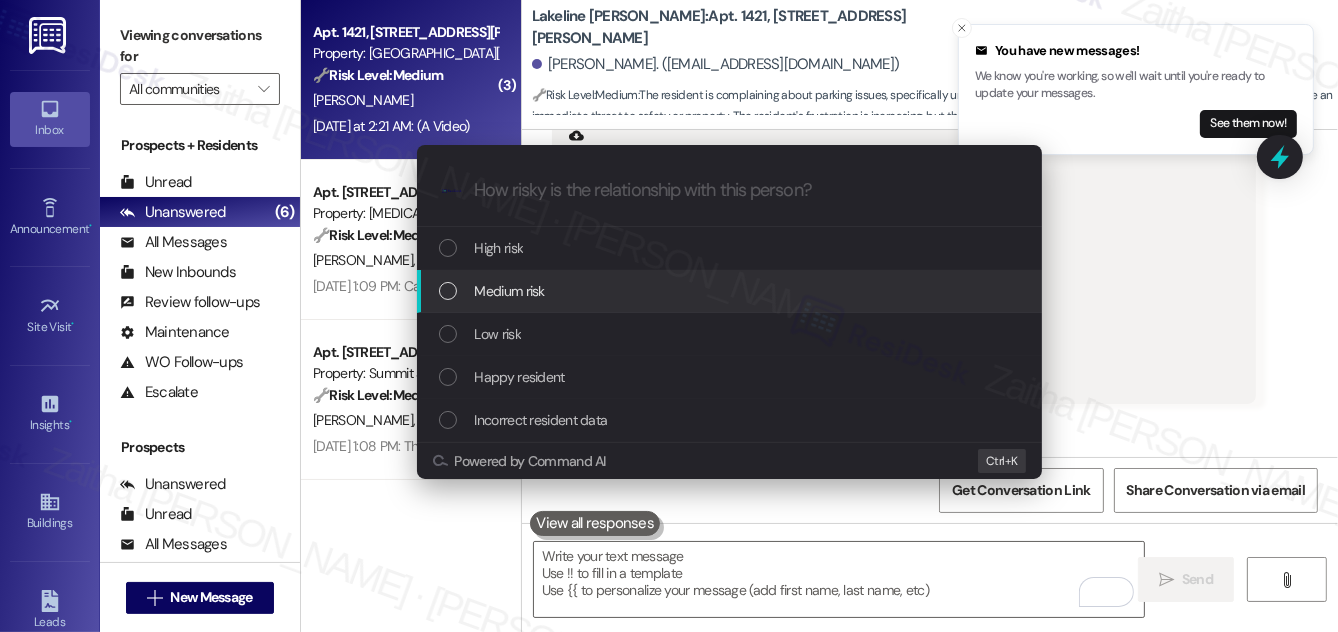 click on "Medium risk" at bounding box center (510, 291) 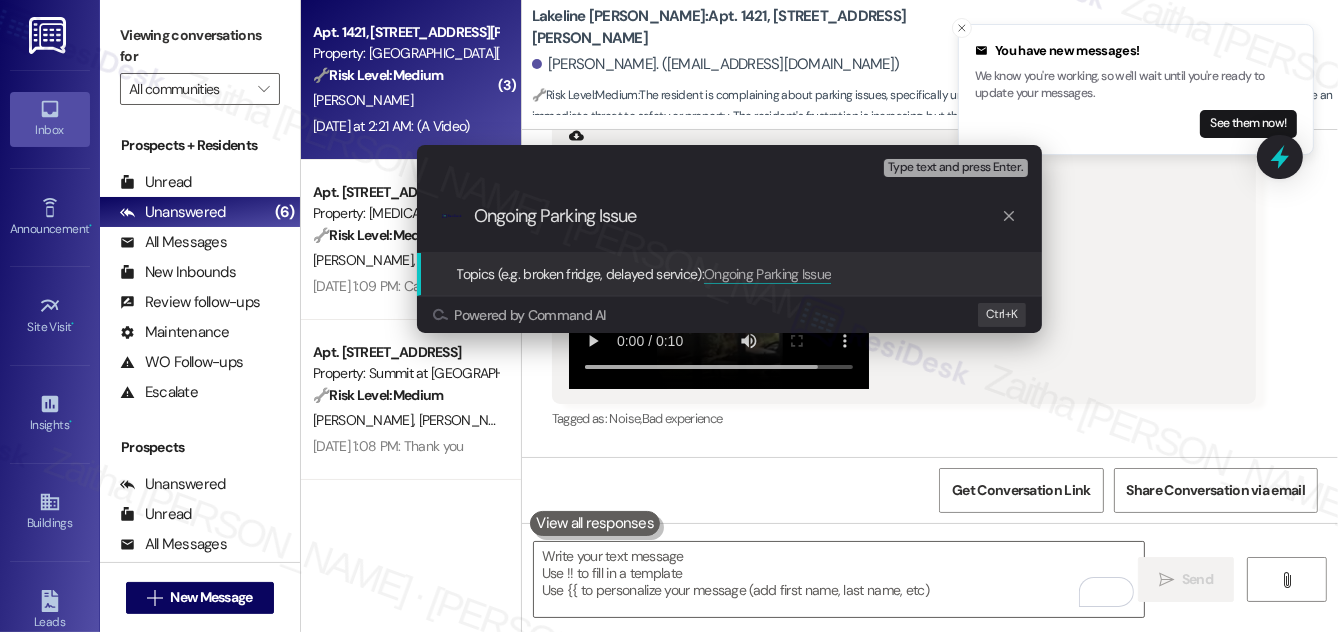 type on "Ongoing Parking Issues" 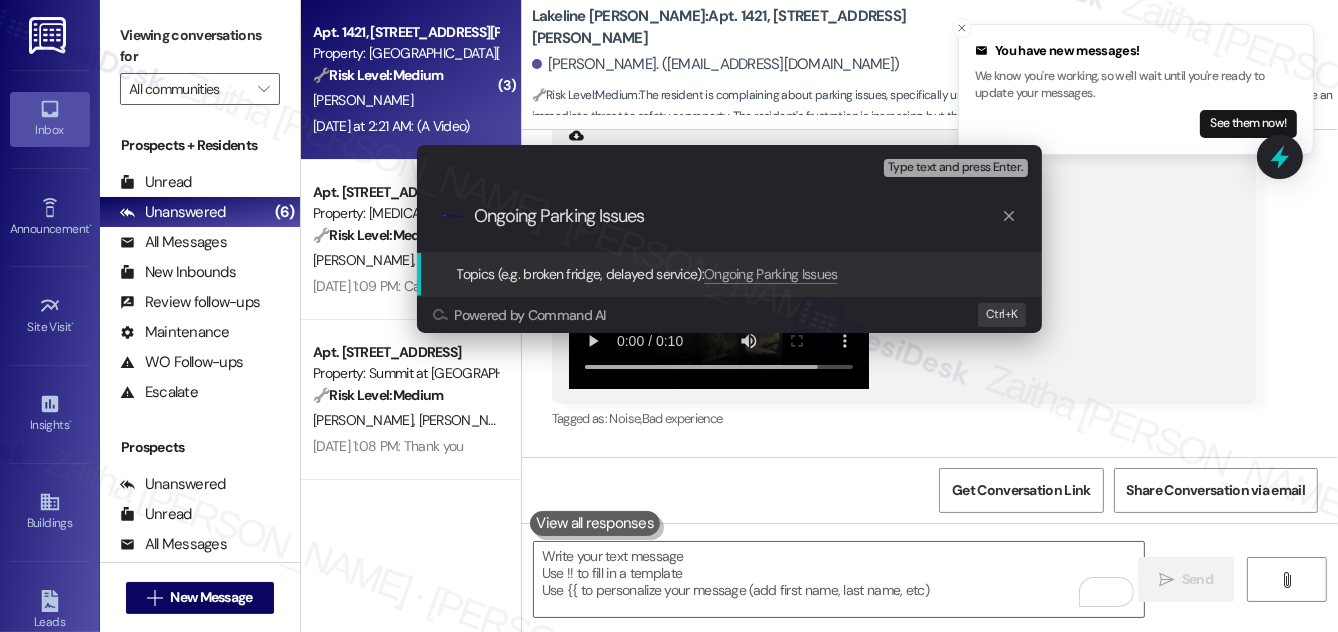 type 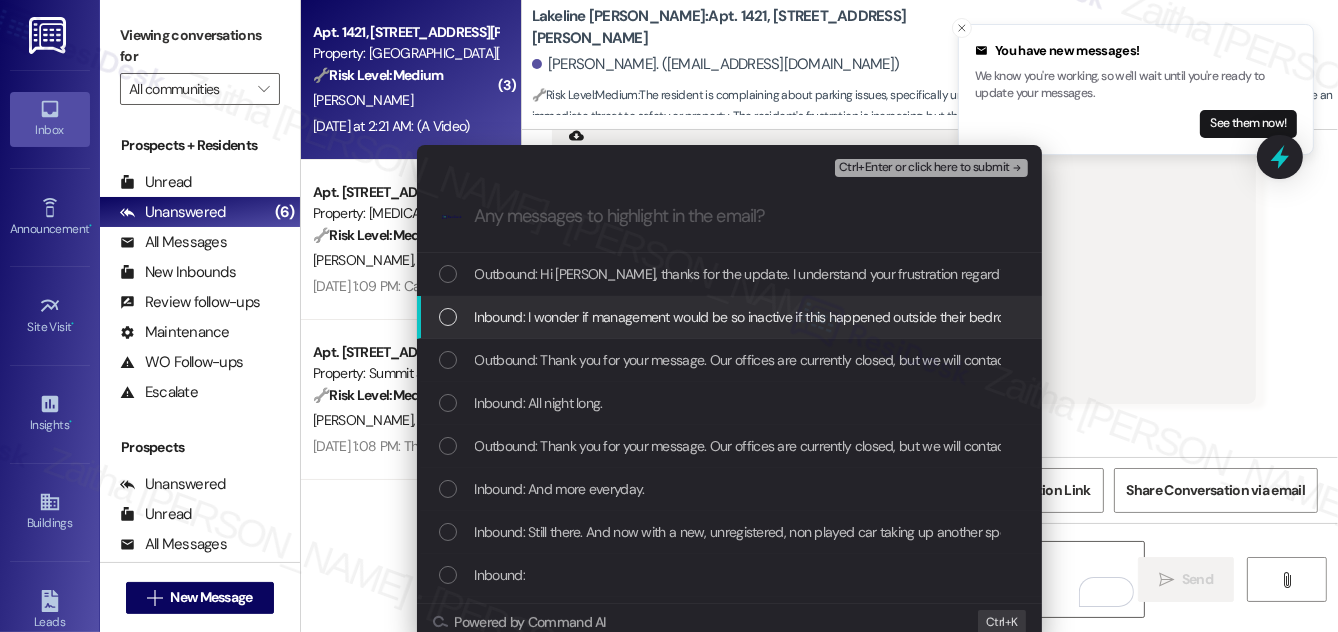 click on "Inbound: I wonder if management would be so inactive if this happened outside their bedroom window on a regular basis." at bounding box center (729, 317) 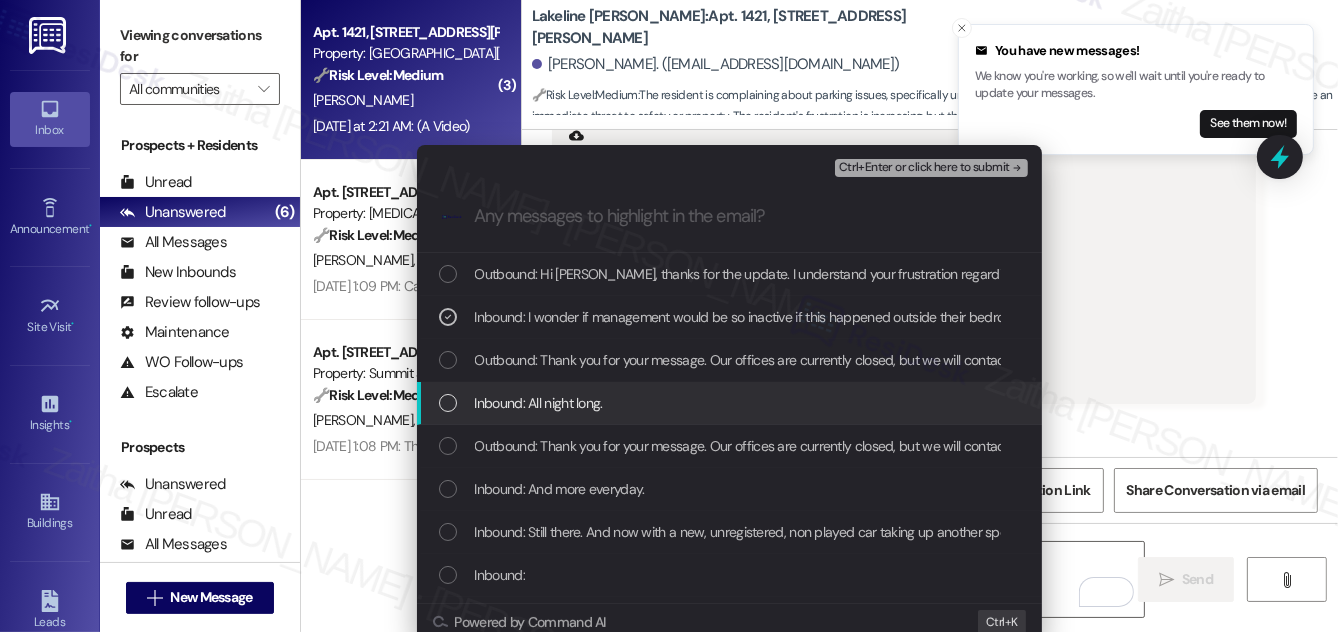 click on "Inbound: All night long." at bounding box center (729, 403) 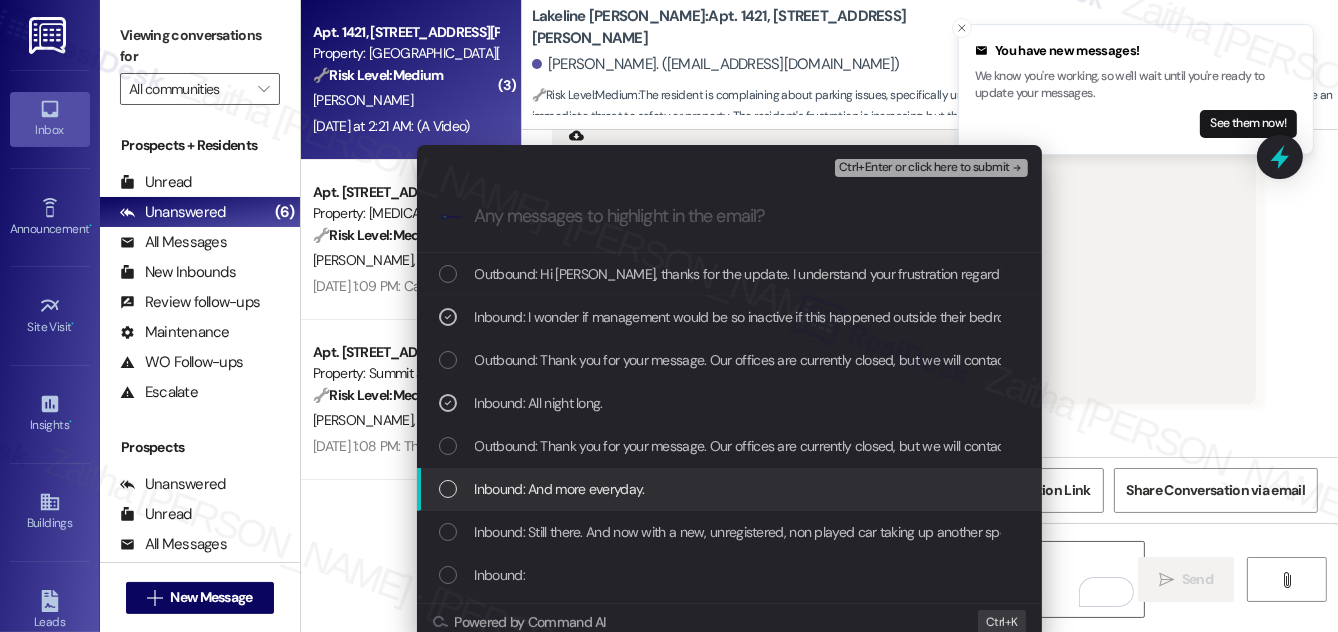 click at bounding box center [448, 489] 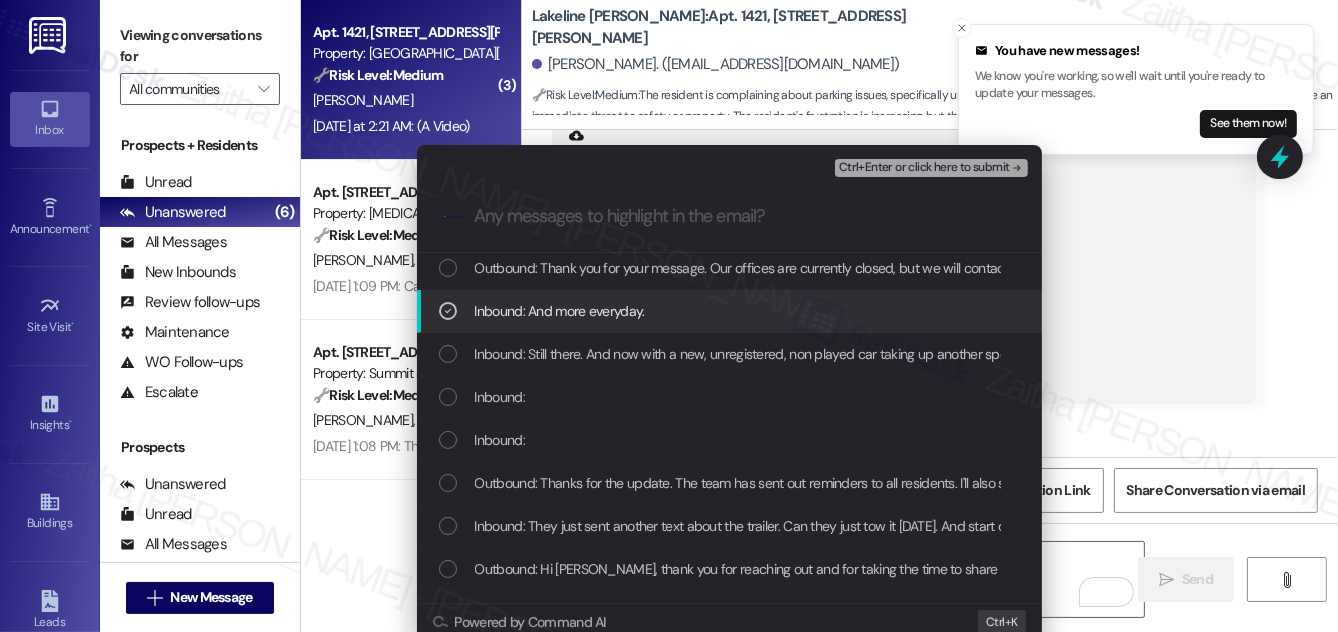 scroll, scrollTop: 181, scrollLeft: 0, axis: vertical 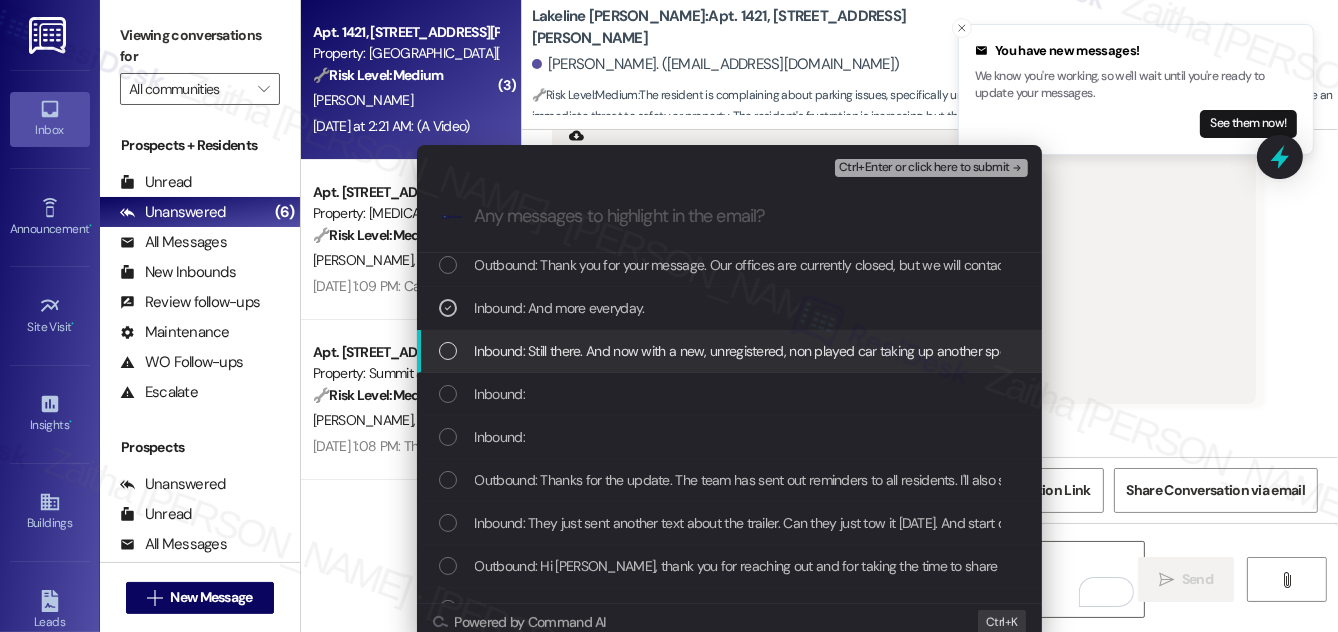 click at bounding box center [448, 351] 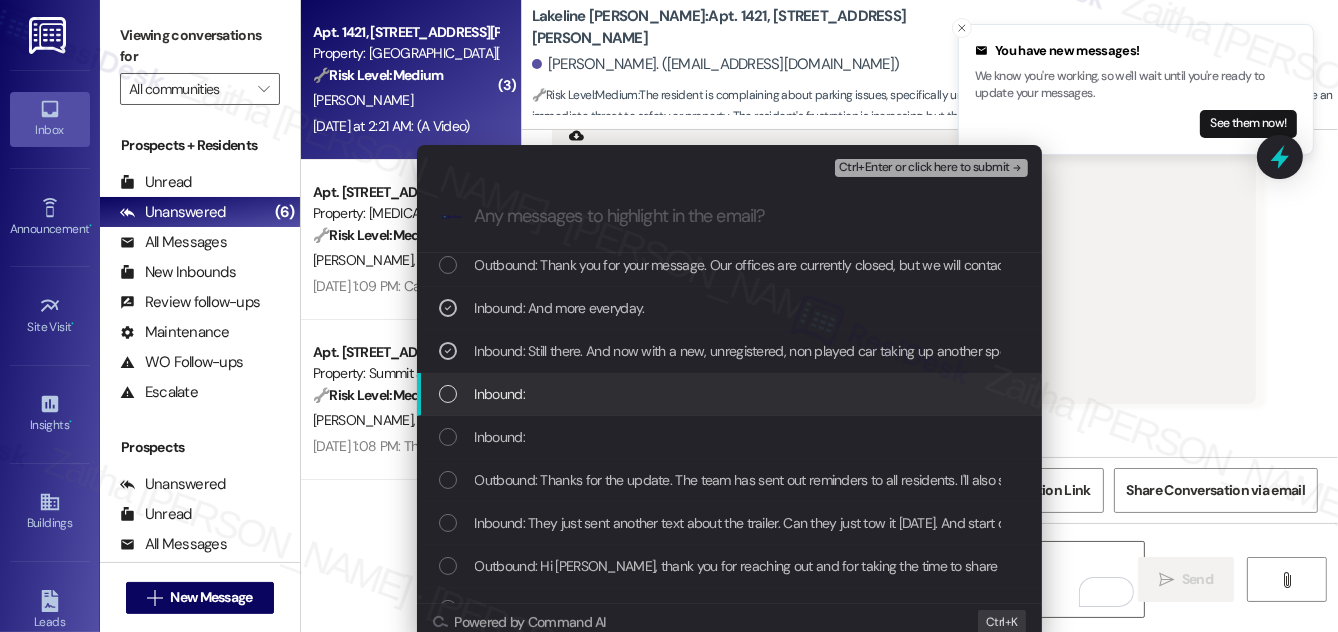 drag, startPoint x: 437, startPoint y: 383, endPoint x: 443, endPoint y: 404, distance: 21.84033 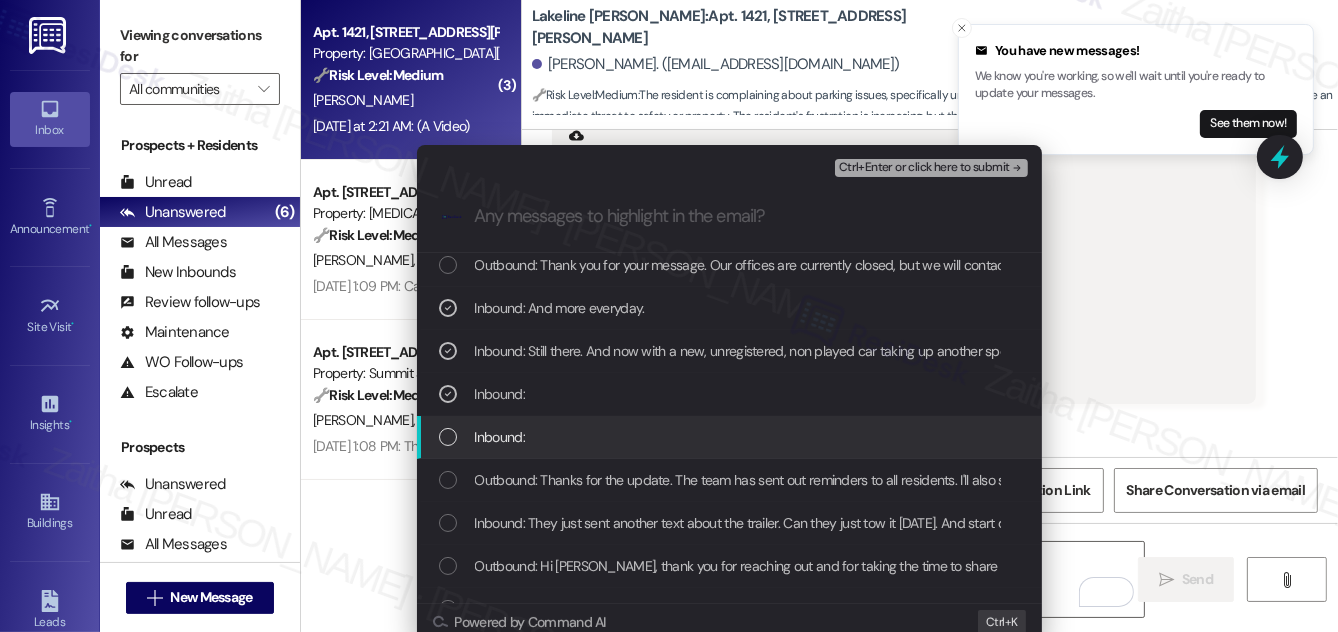 click on "Inbound:" at bounding box center (729, 437) 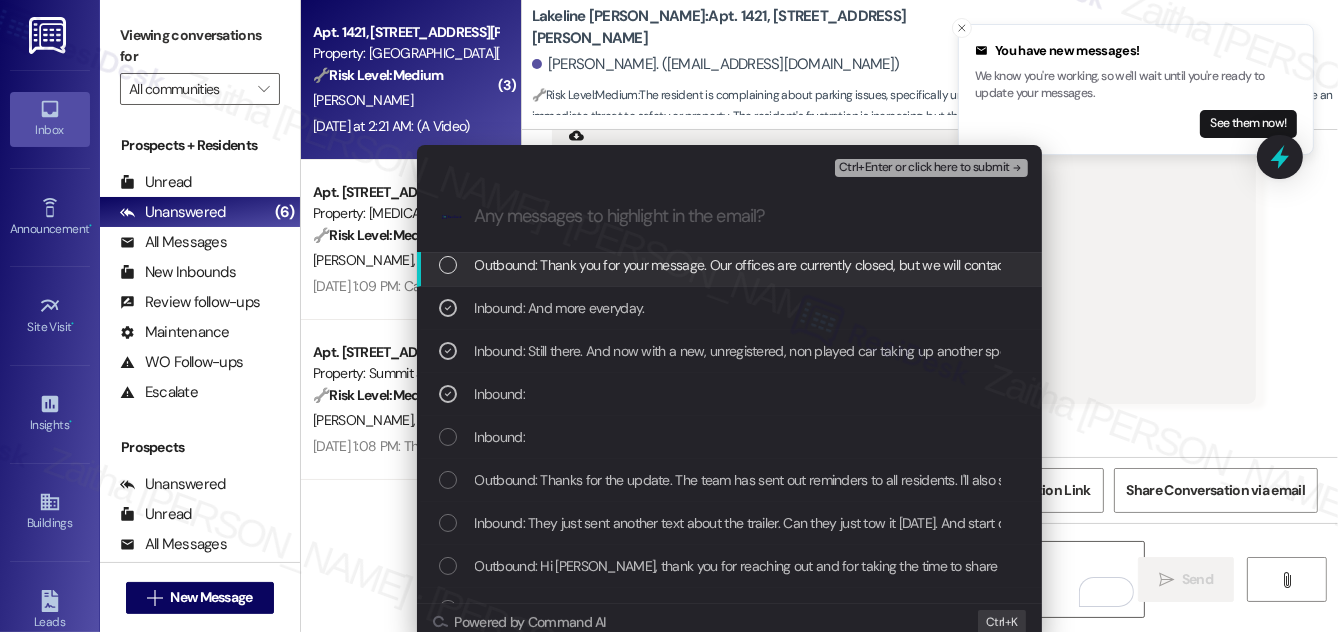click on "Ctrl+Enter or click here to submit" at bounding box center [924, 168] 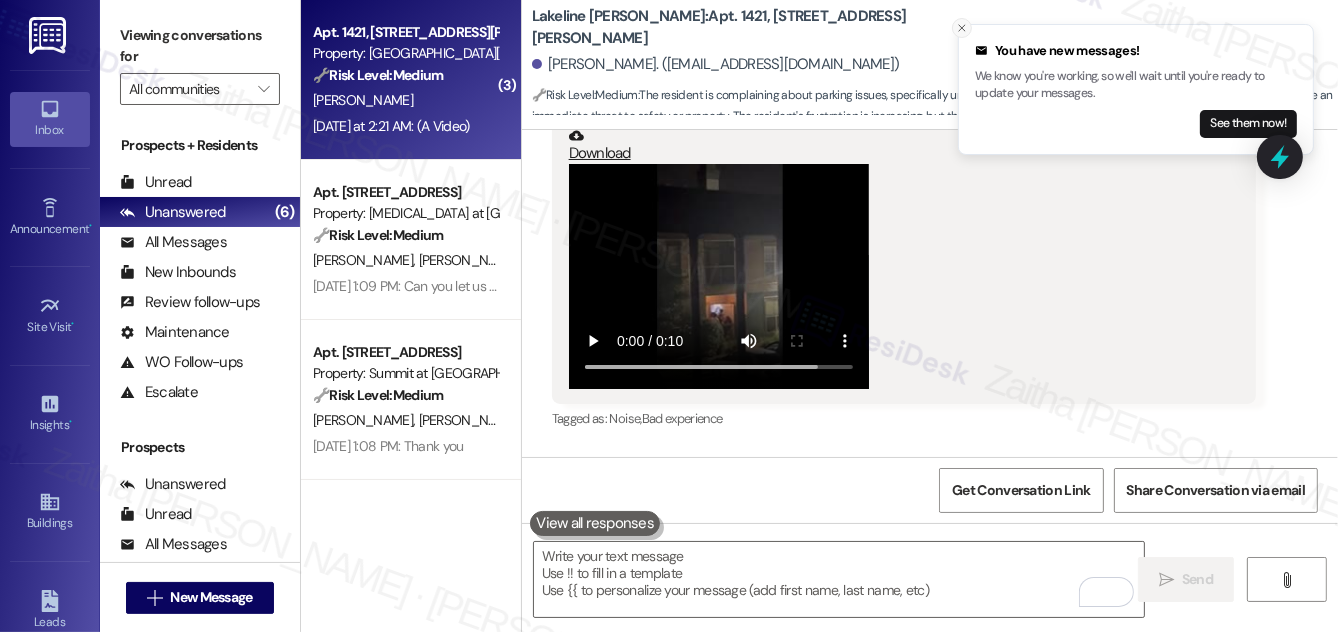 click 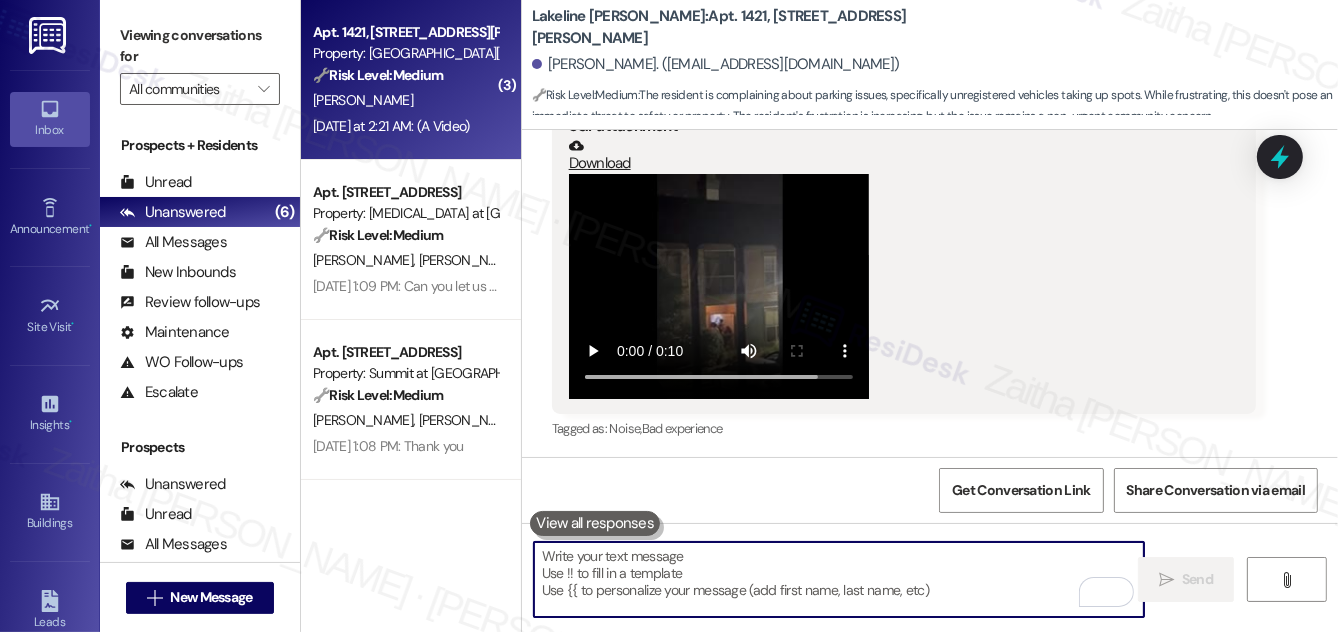 scroll, scrollTop: 8832, scrollLeft: 0, axis: vertical 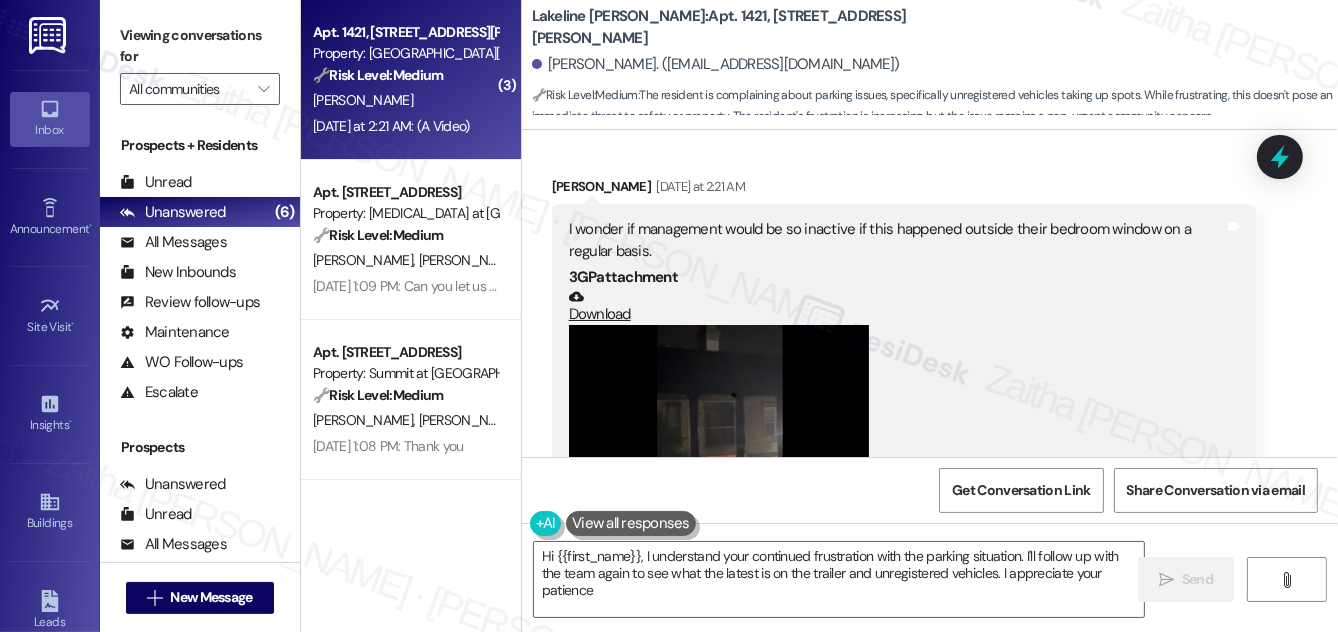 type on "Hi {{first_name}}, I understand your continued frustration with the parking situation. I'll follow up with the team again to see what the latest is on the trailer and unregistered vehicles. I appreciate your patience." 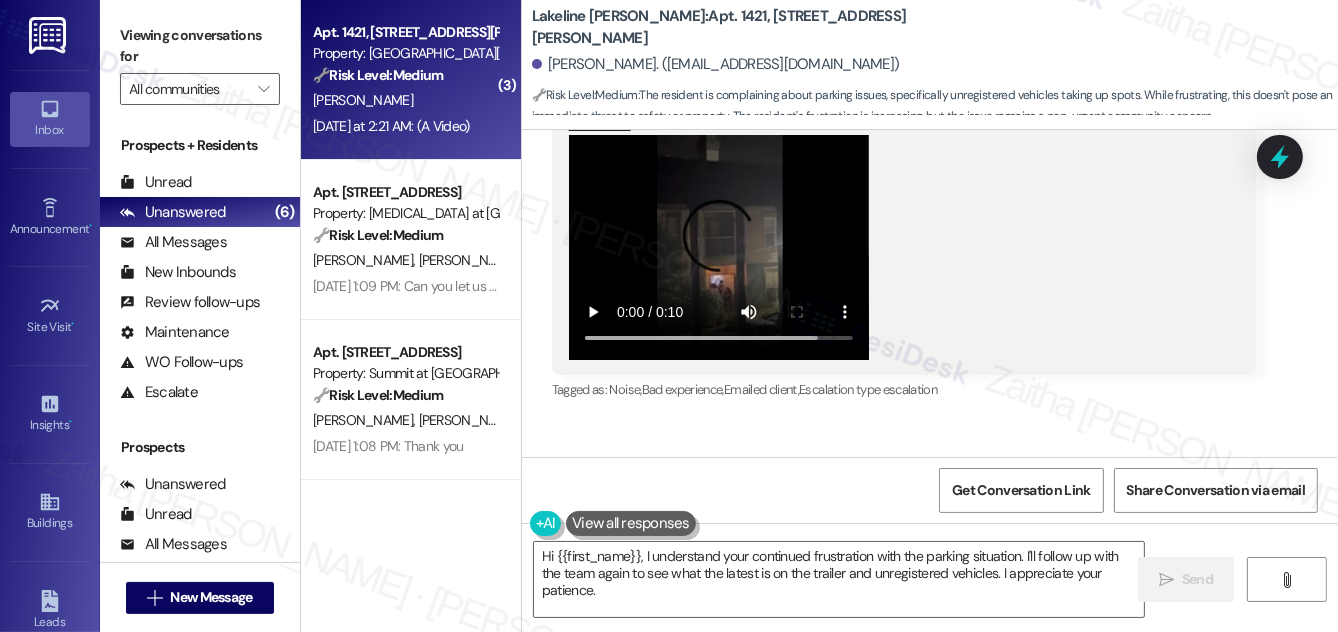 scroll, scrollTop: 8862, scrollLeft: 0, axis: vertical 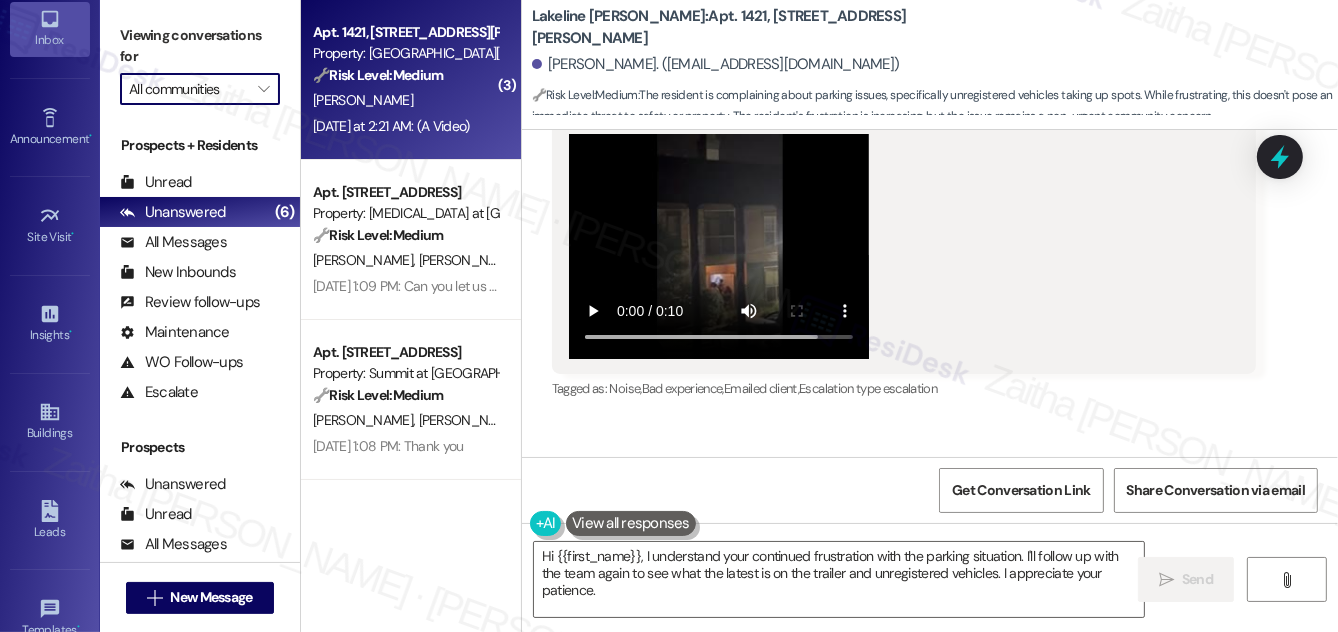 click on "All communities" at bounding box center [188, 89] 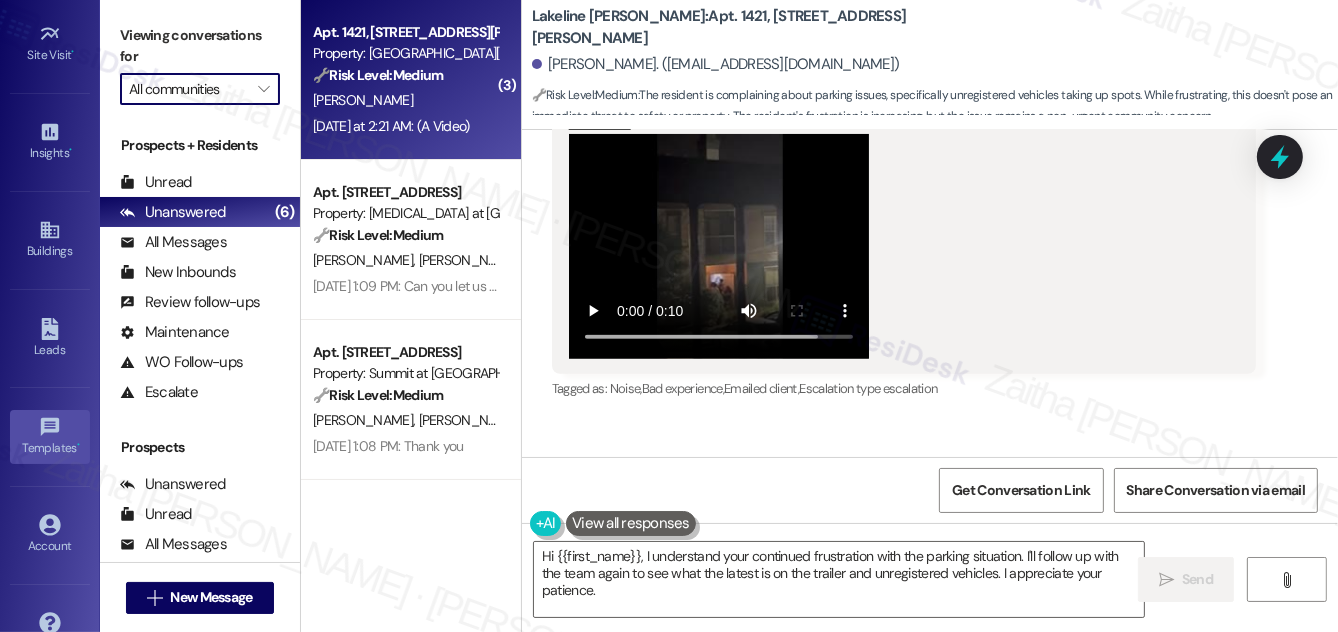 scroll, scrollTop: 314, scrollLeft: 0, axis: vertical 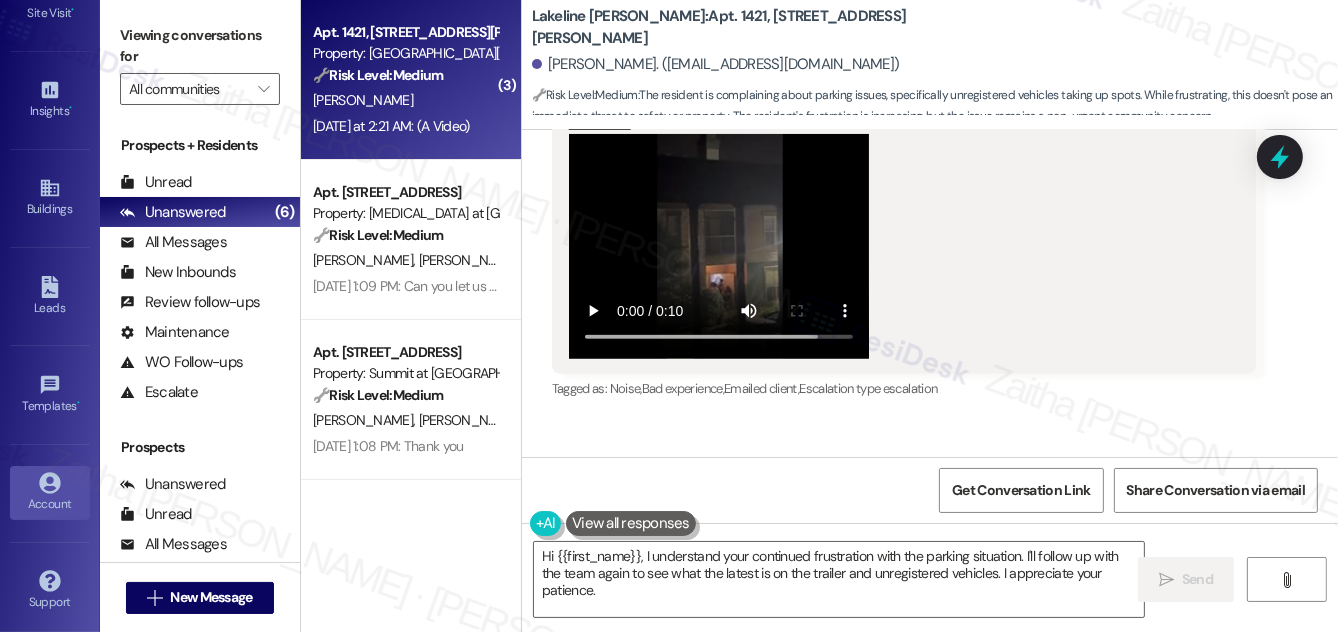 click on "Account" at bounding box center (50, 504) 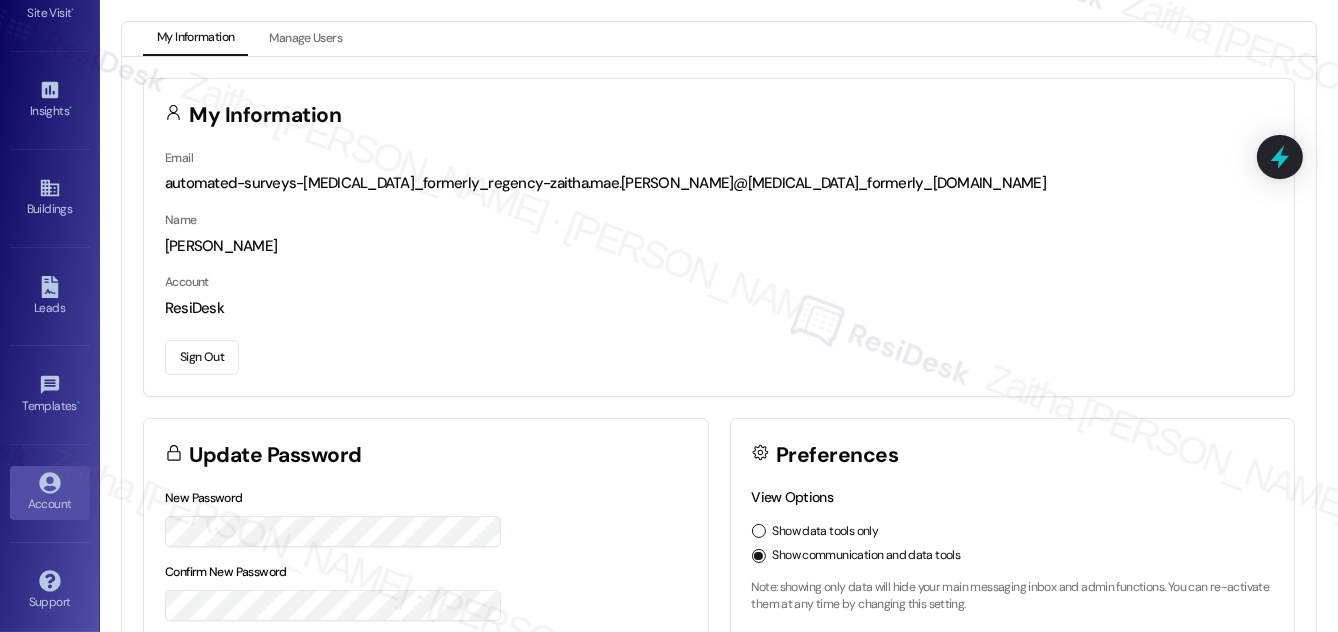 click on "Sign Out" at bounding box center (202, 357) 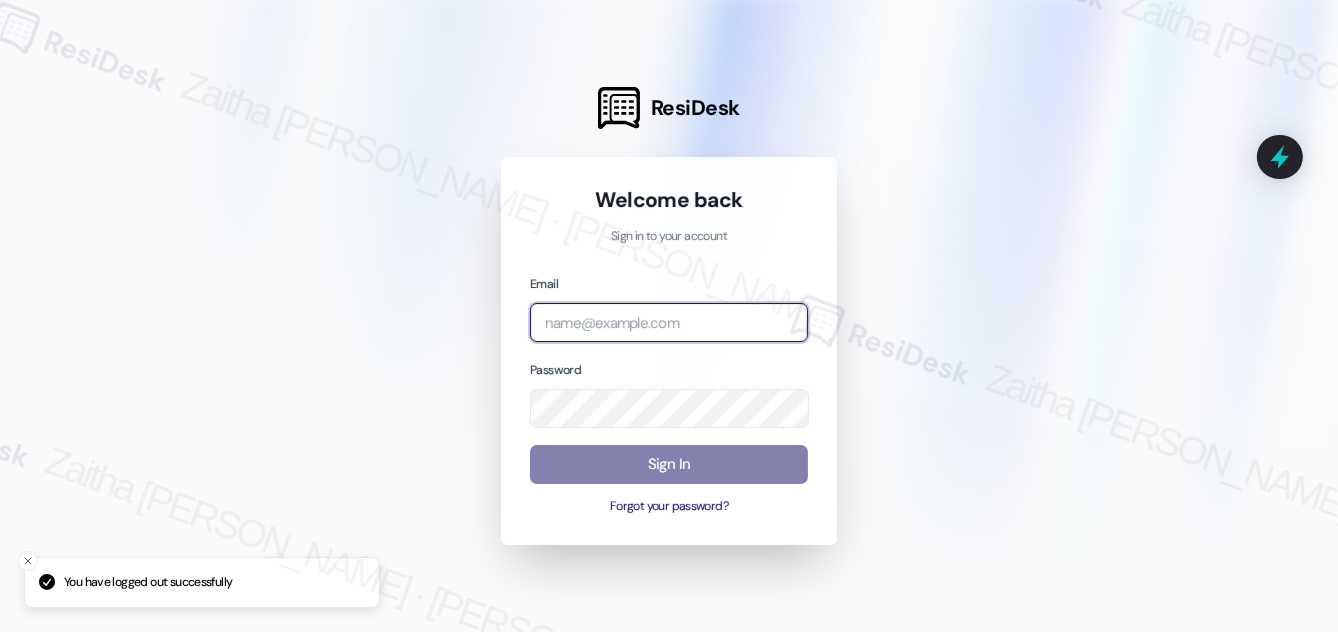 click at bounding box center (669, 322) 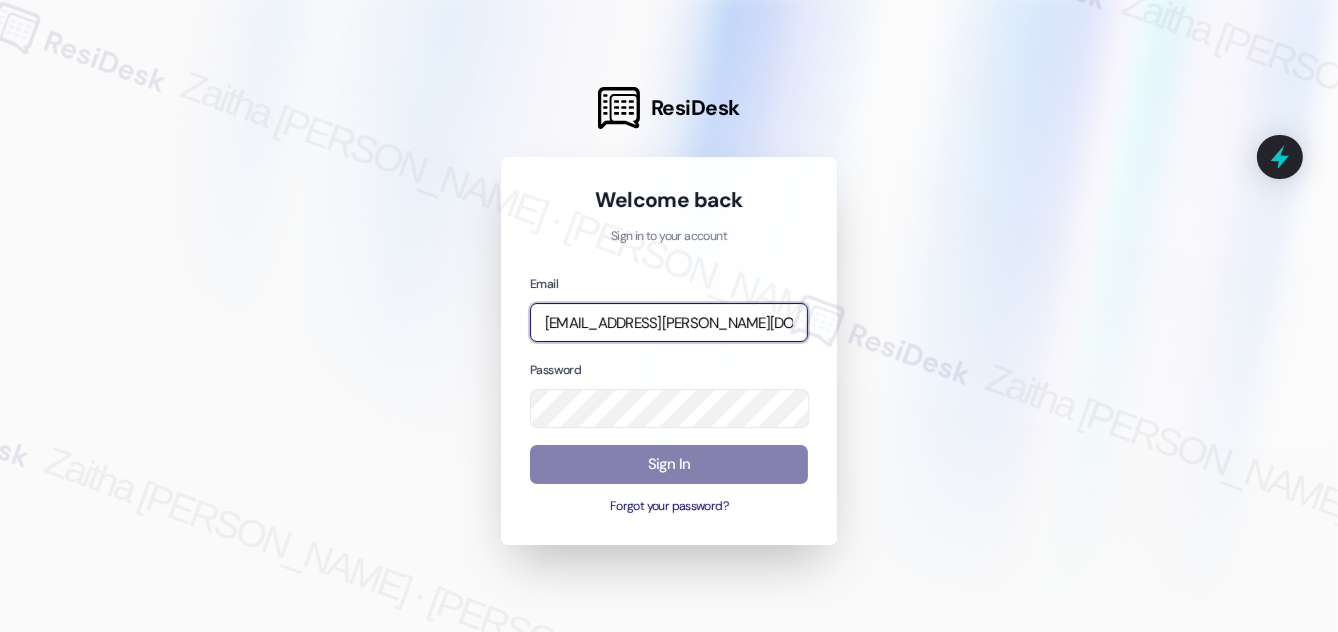 type on "[EMAIL_ADDRESS][PERSON_NAME][DOMAIN_NAME]" 